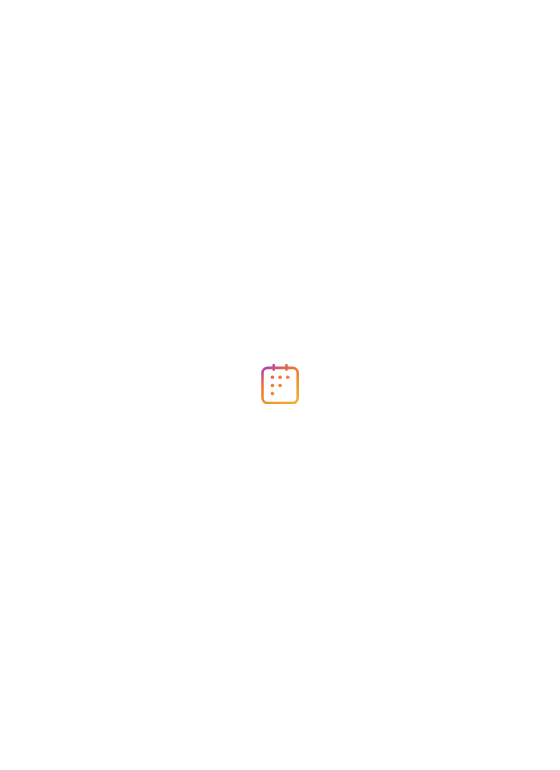scroll, scrollTop: 0, scrollLeft: 0, axis: both 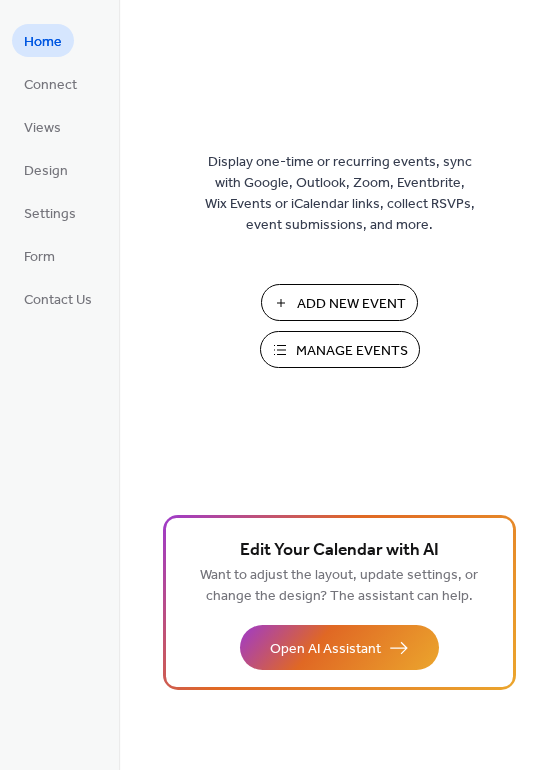 click on "Manage Events" at bounding box center (340, 349) 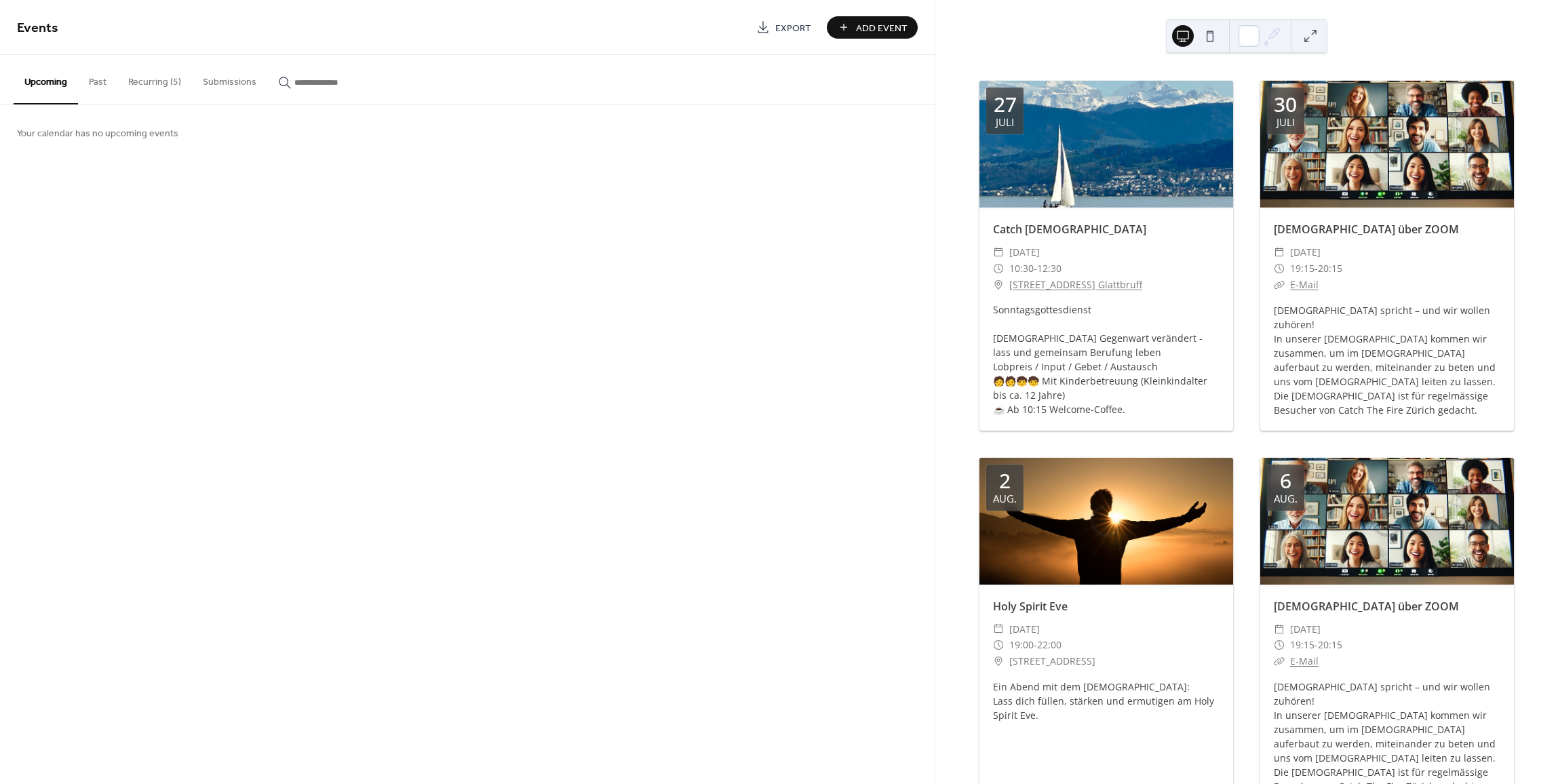 scroll, scrollTop: 0, scrollLeft: 0, axis: both 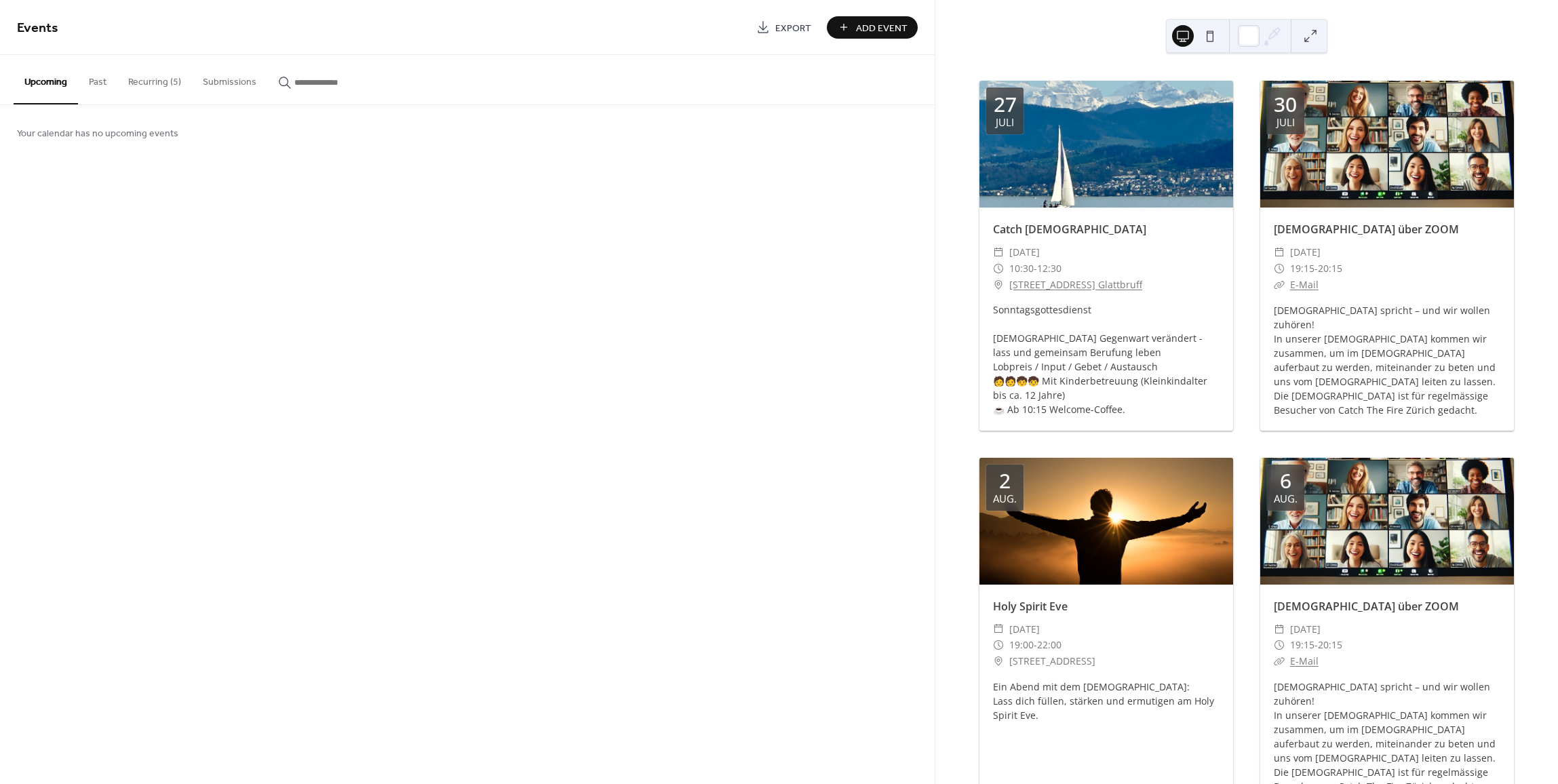 click on "Recurring (5)" at bounding box center [155, 79] 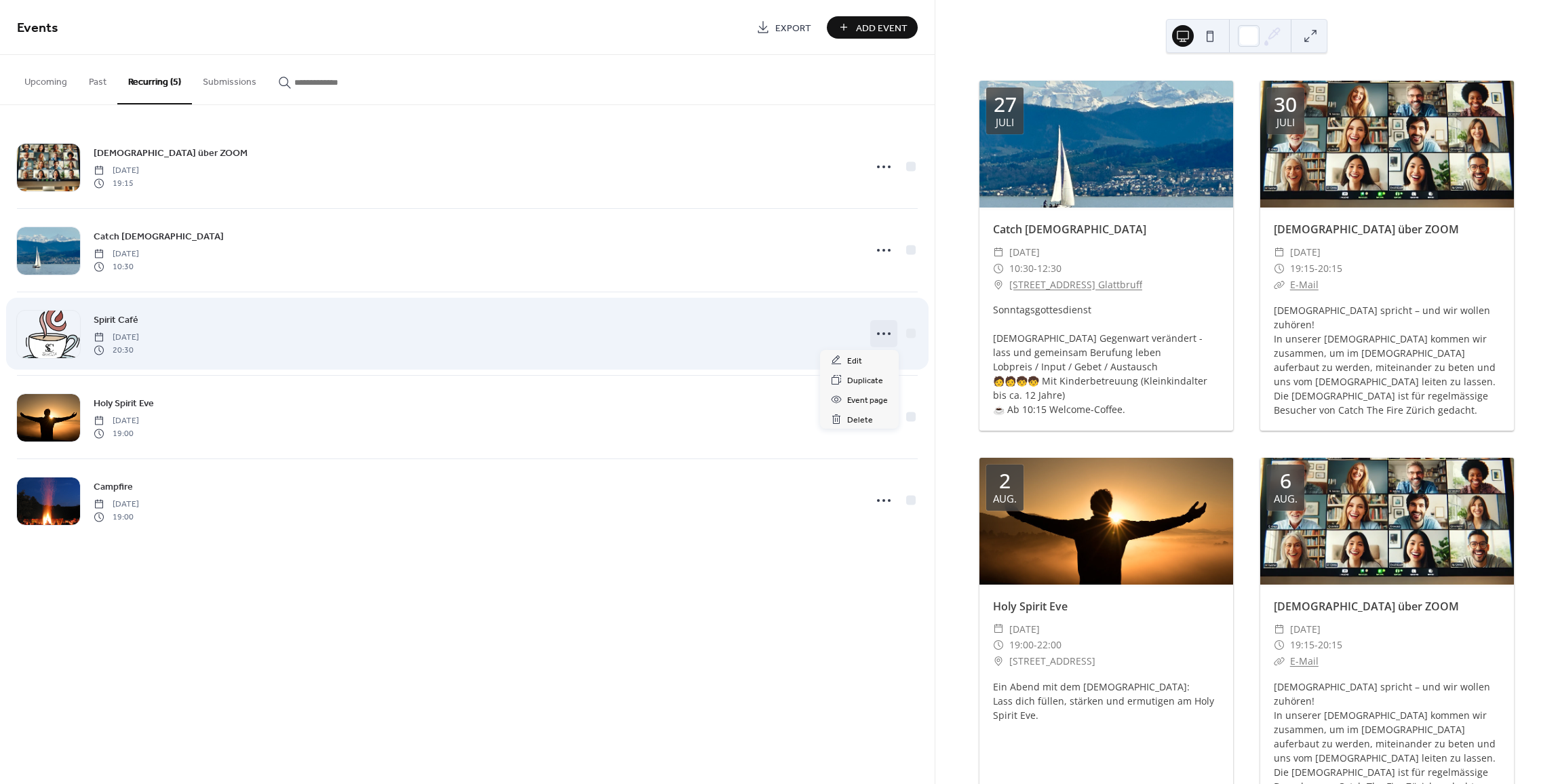 click 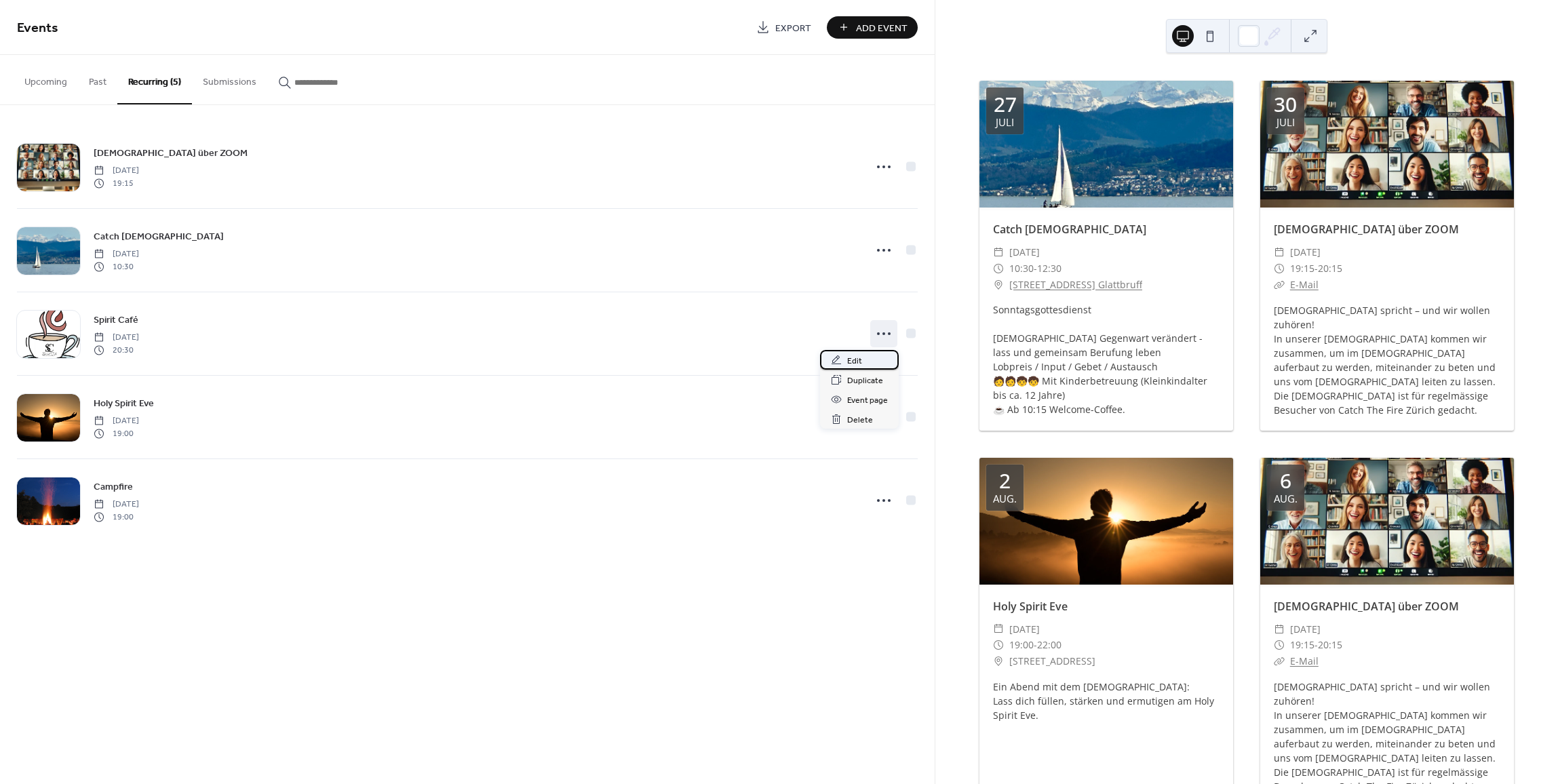 click on "Edit" at bounding box center [855, 361] 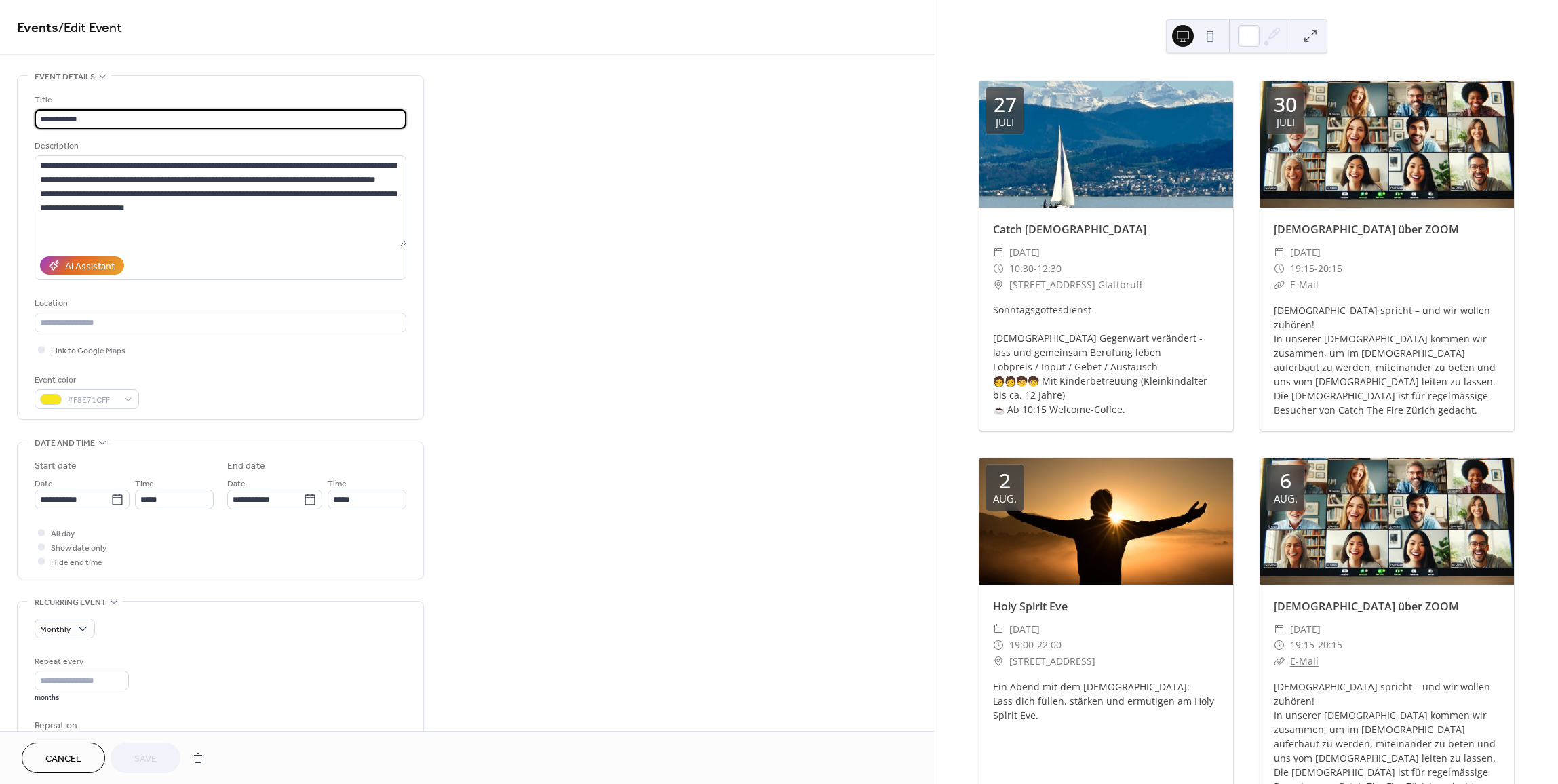 type on "**********" 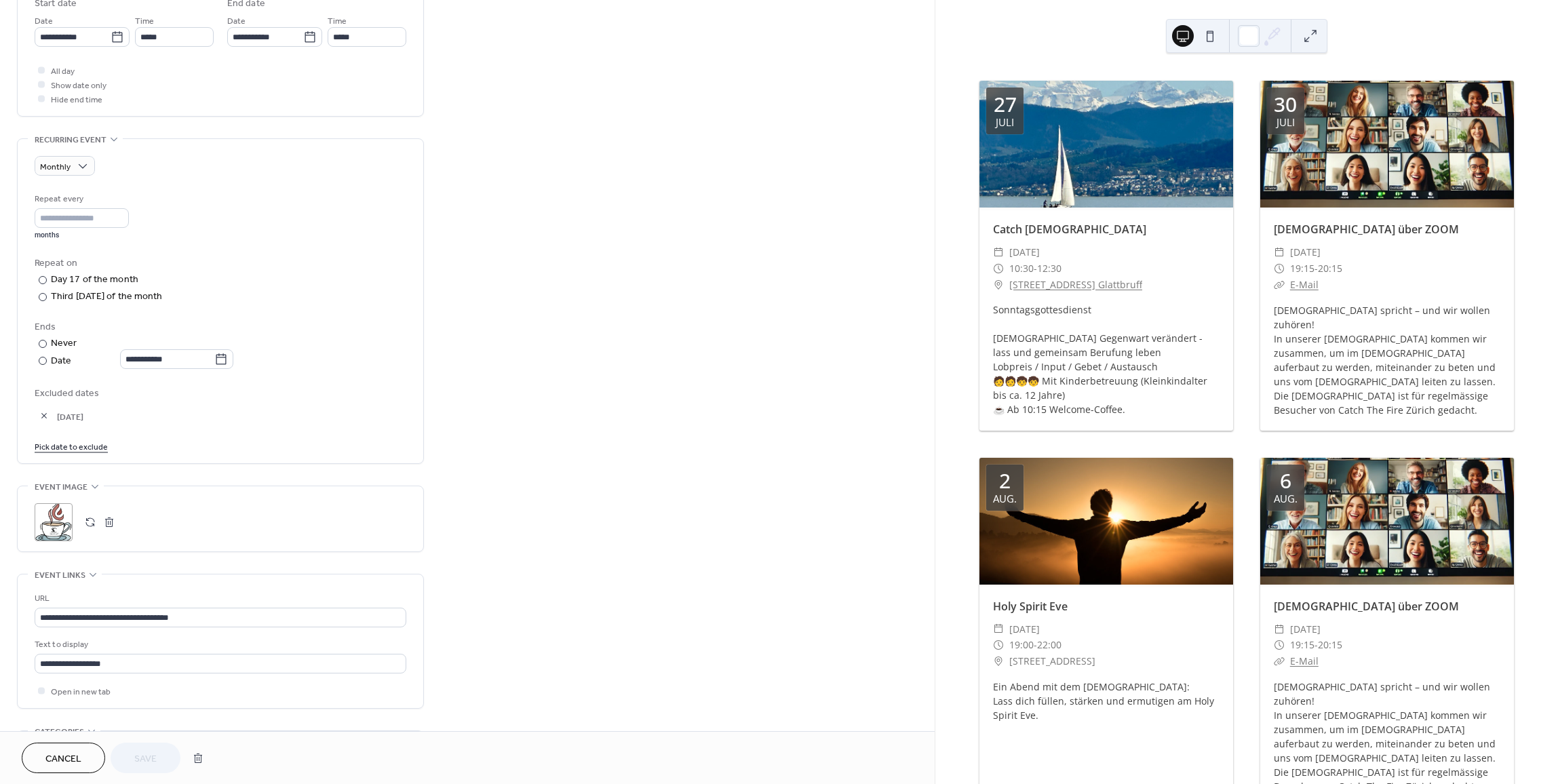 scroll, scrollTop: 475, scrollLeft: 0, axis: vertical 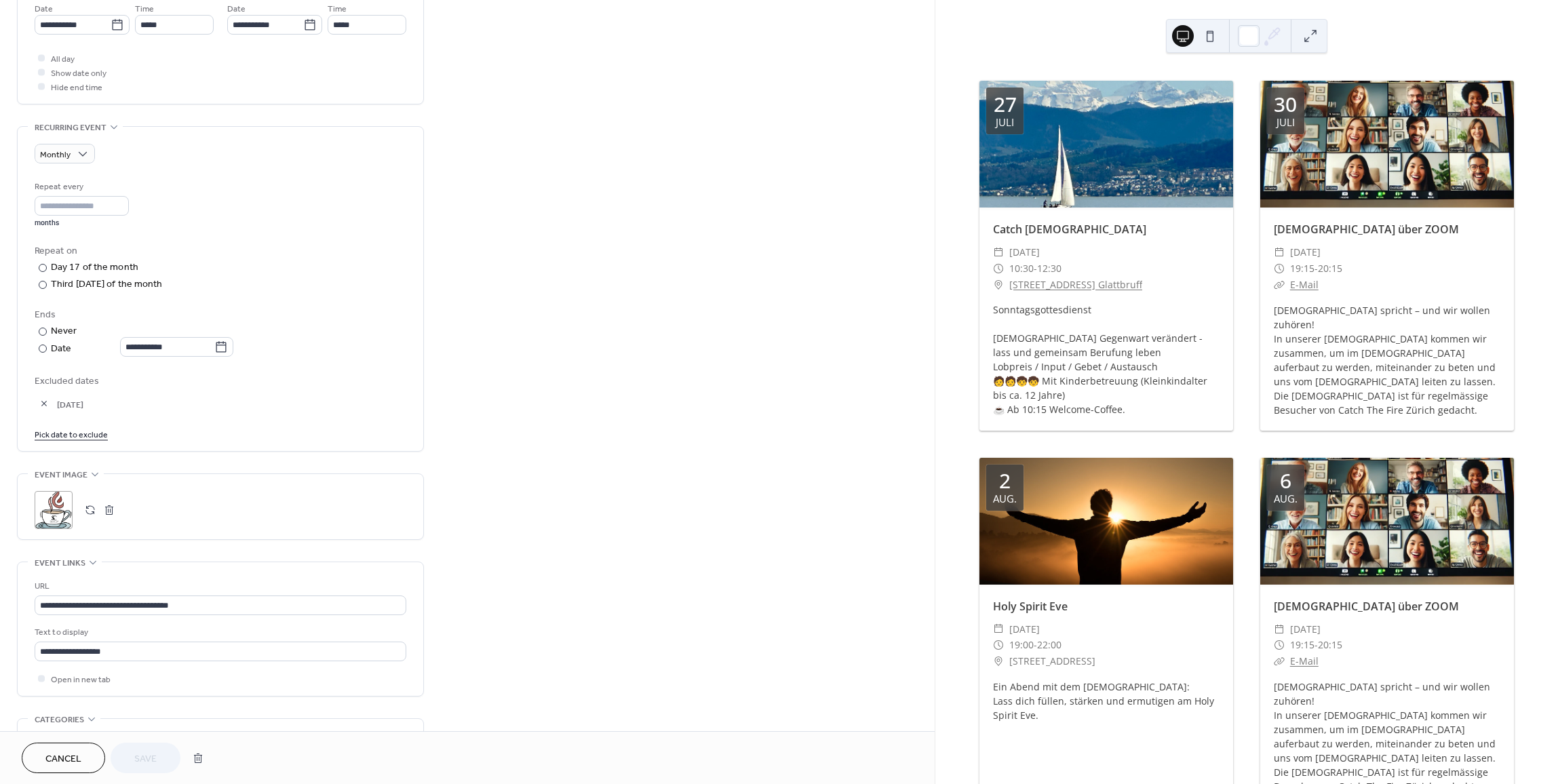 click on "Pick date to exclude" at bounding box center [71, 433] 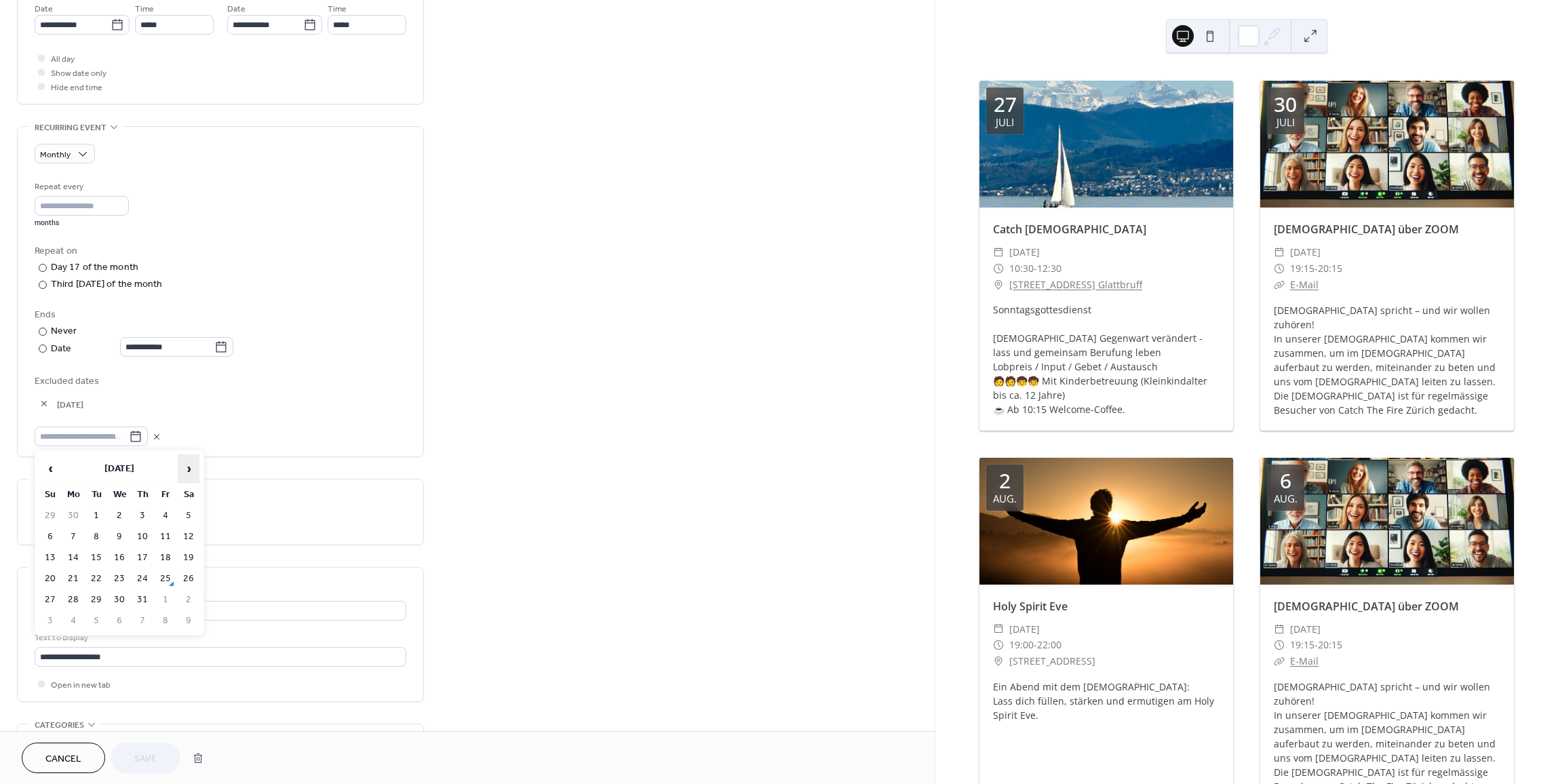 click on "›" at bounding box center (189, 469) 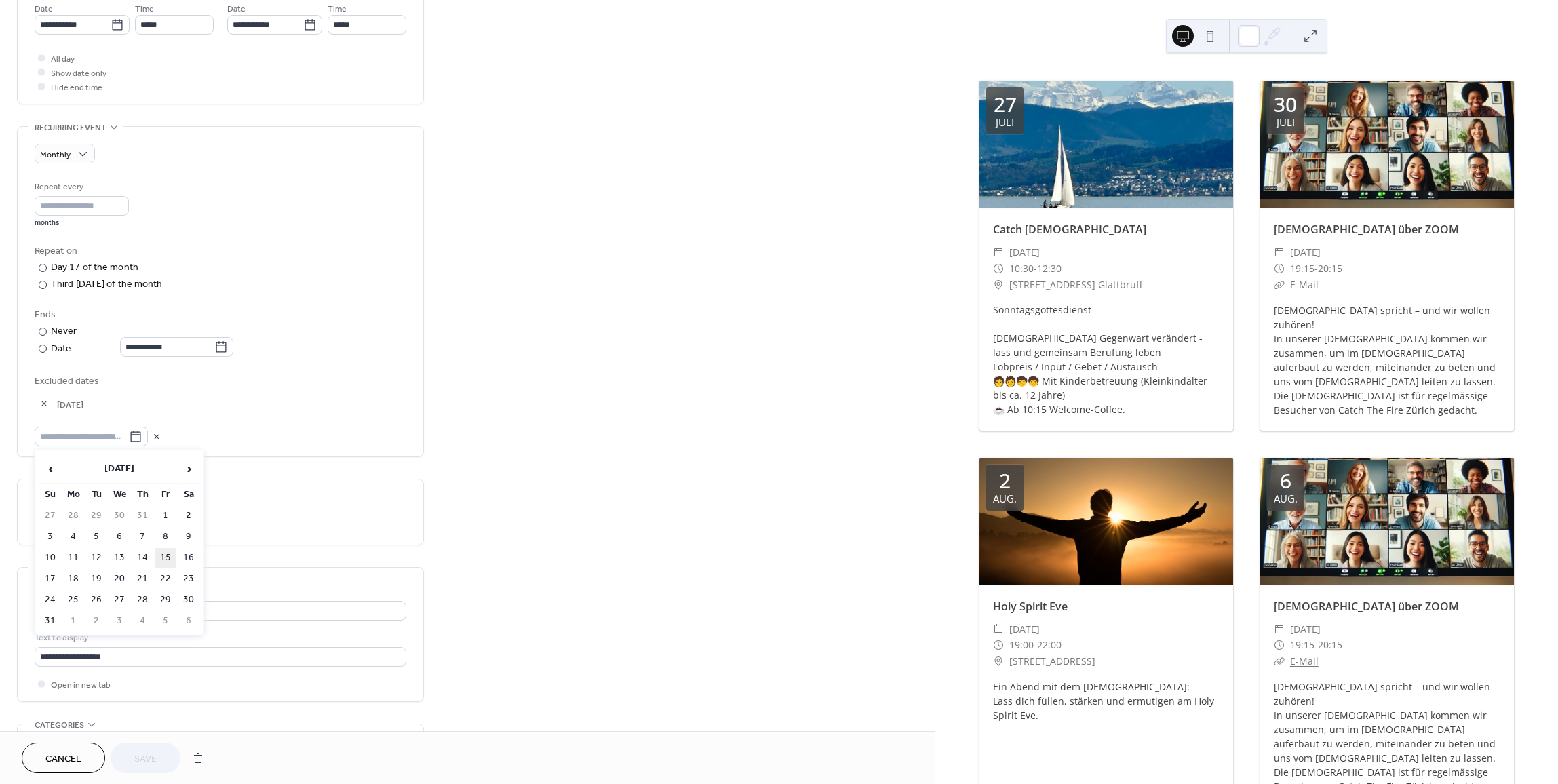 click on "15" at bounding box center [165, 557] 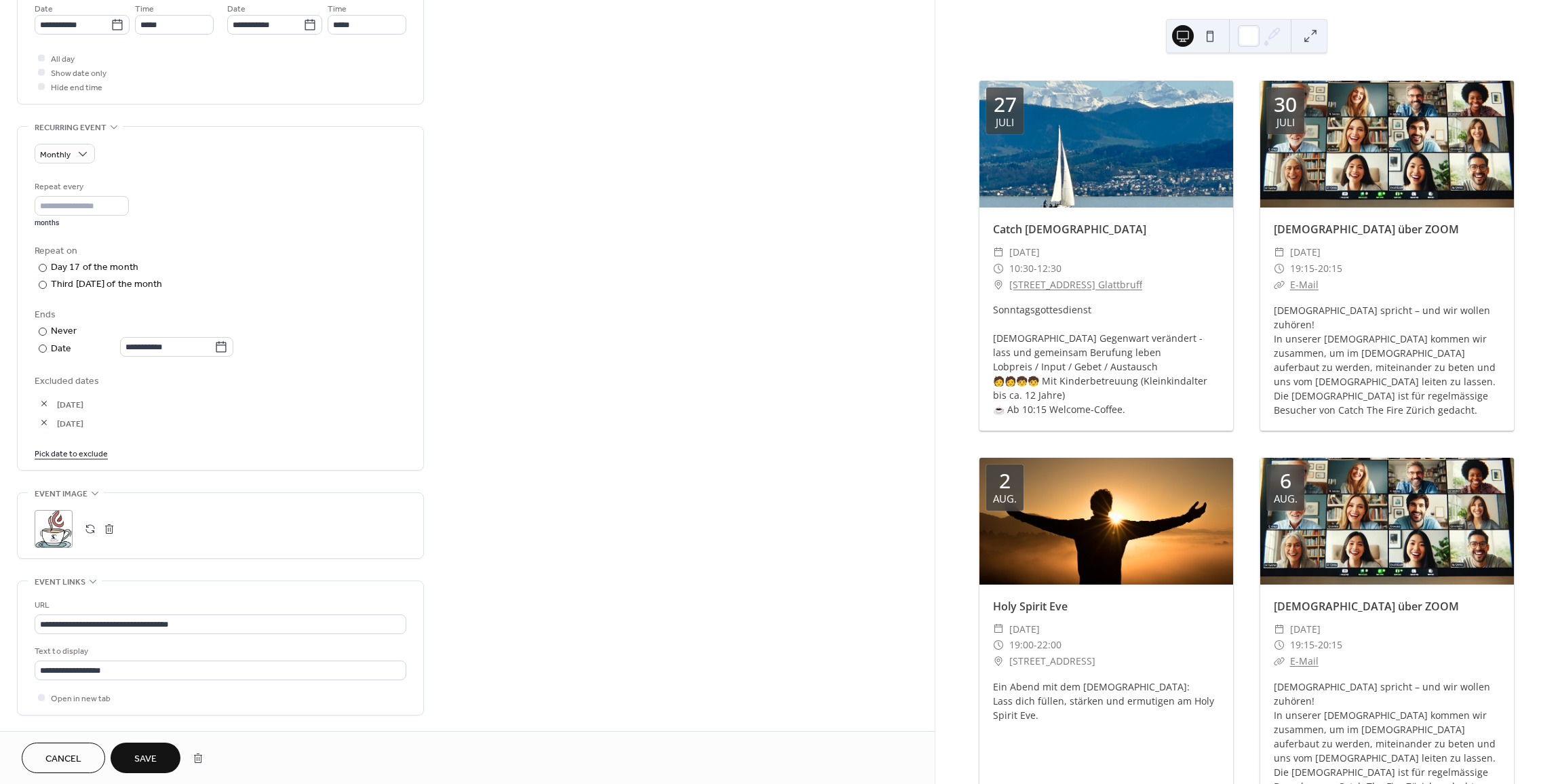 click on "Save" at bounding box center [145, 759] 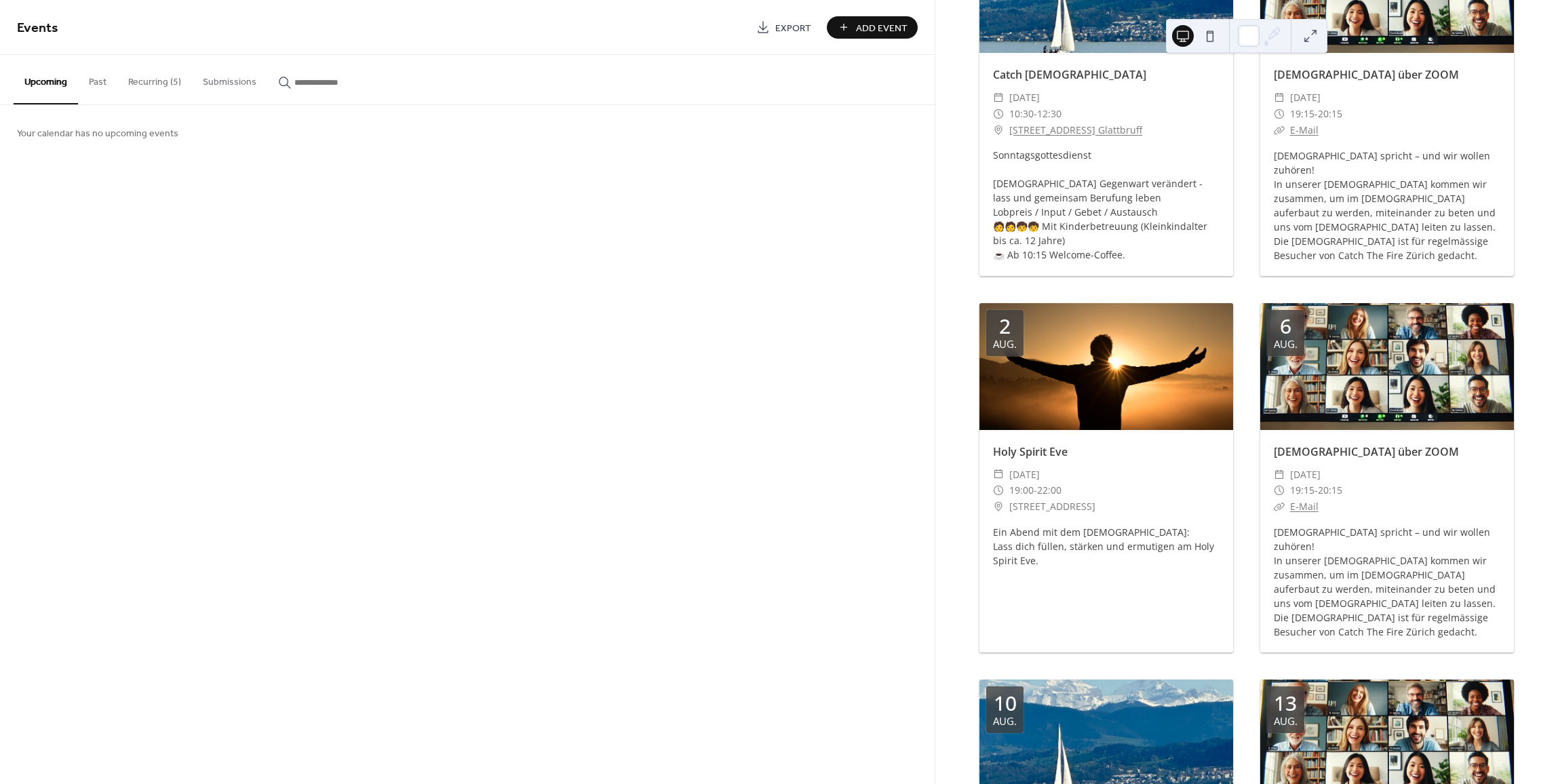 scroll, scrollTop: 136, scrollLeft: 0, axis: vertical 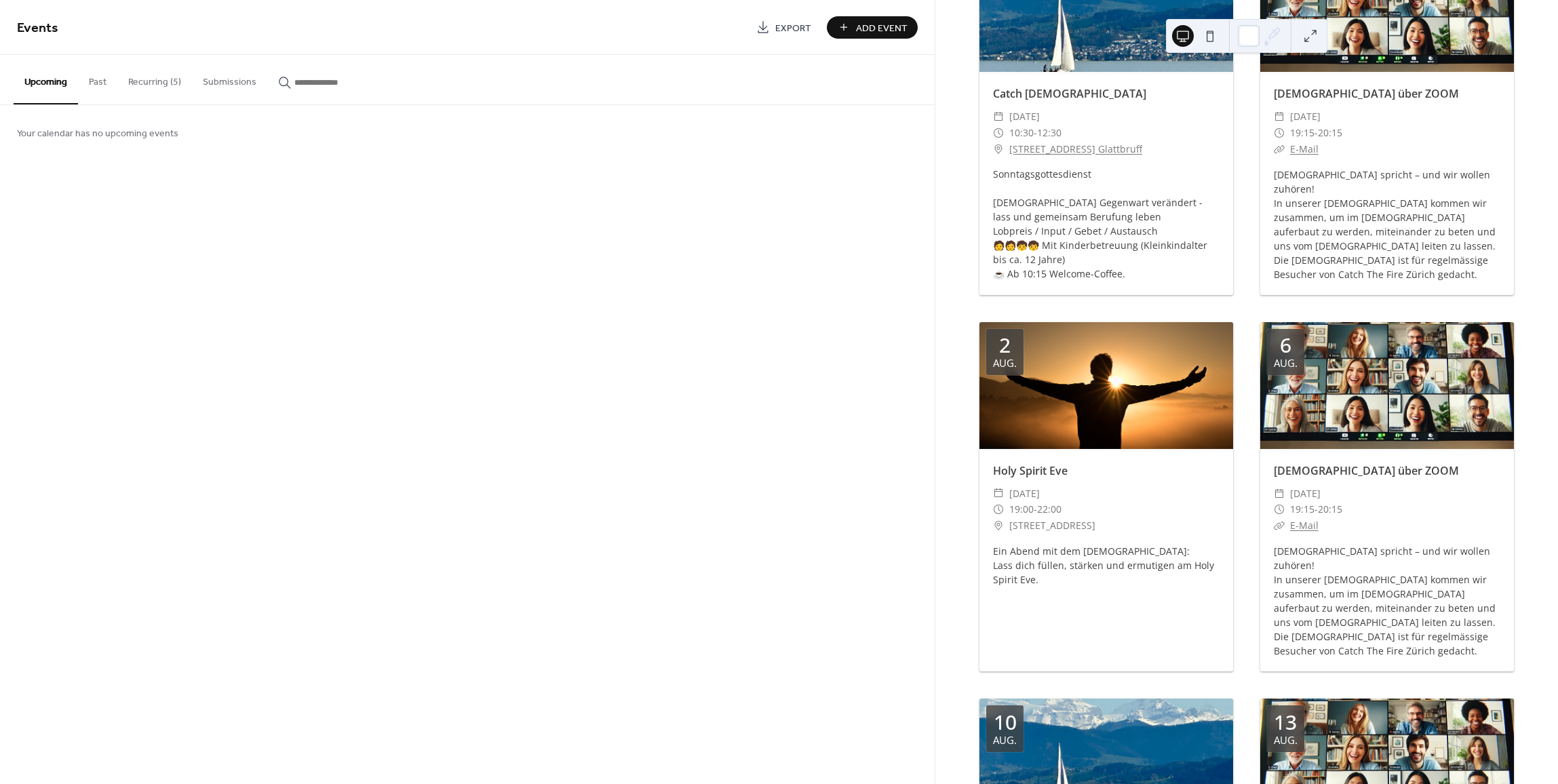 click on "Add Event" at bounding box center (882, 28) 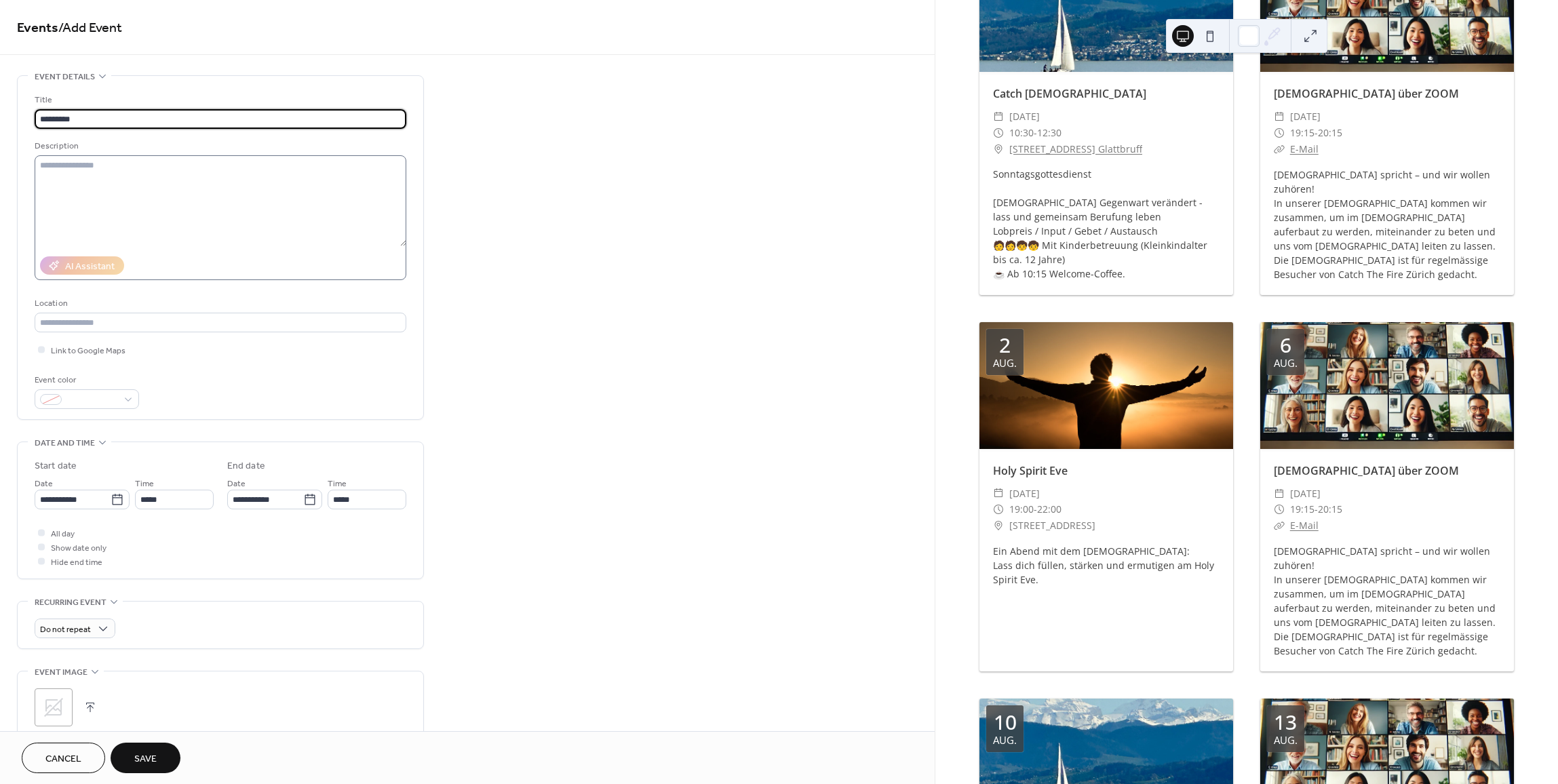 type on "*********" 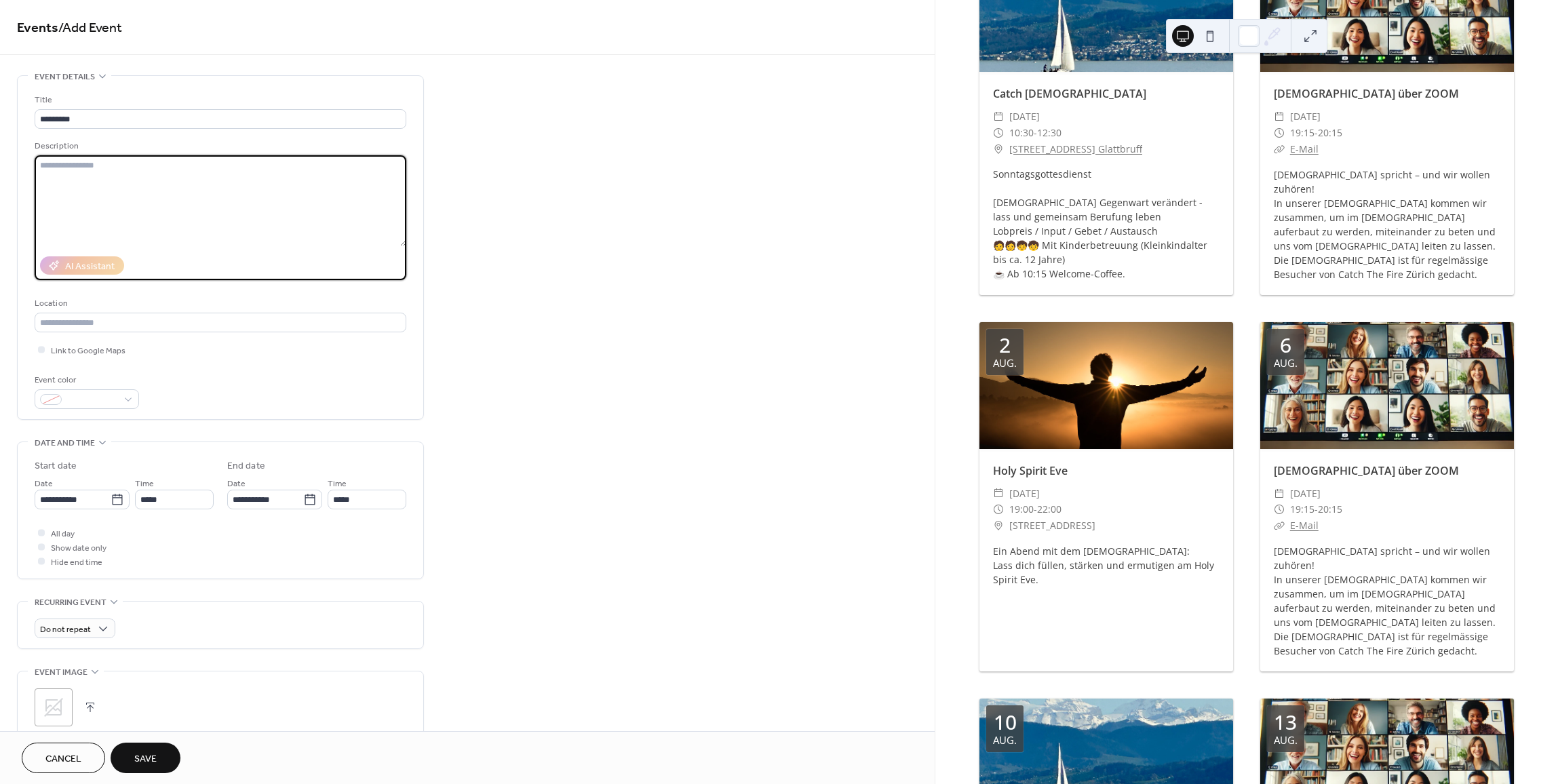 click at bounding box center [220, 201] 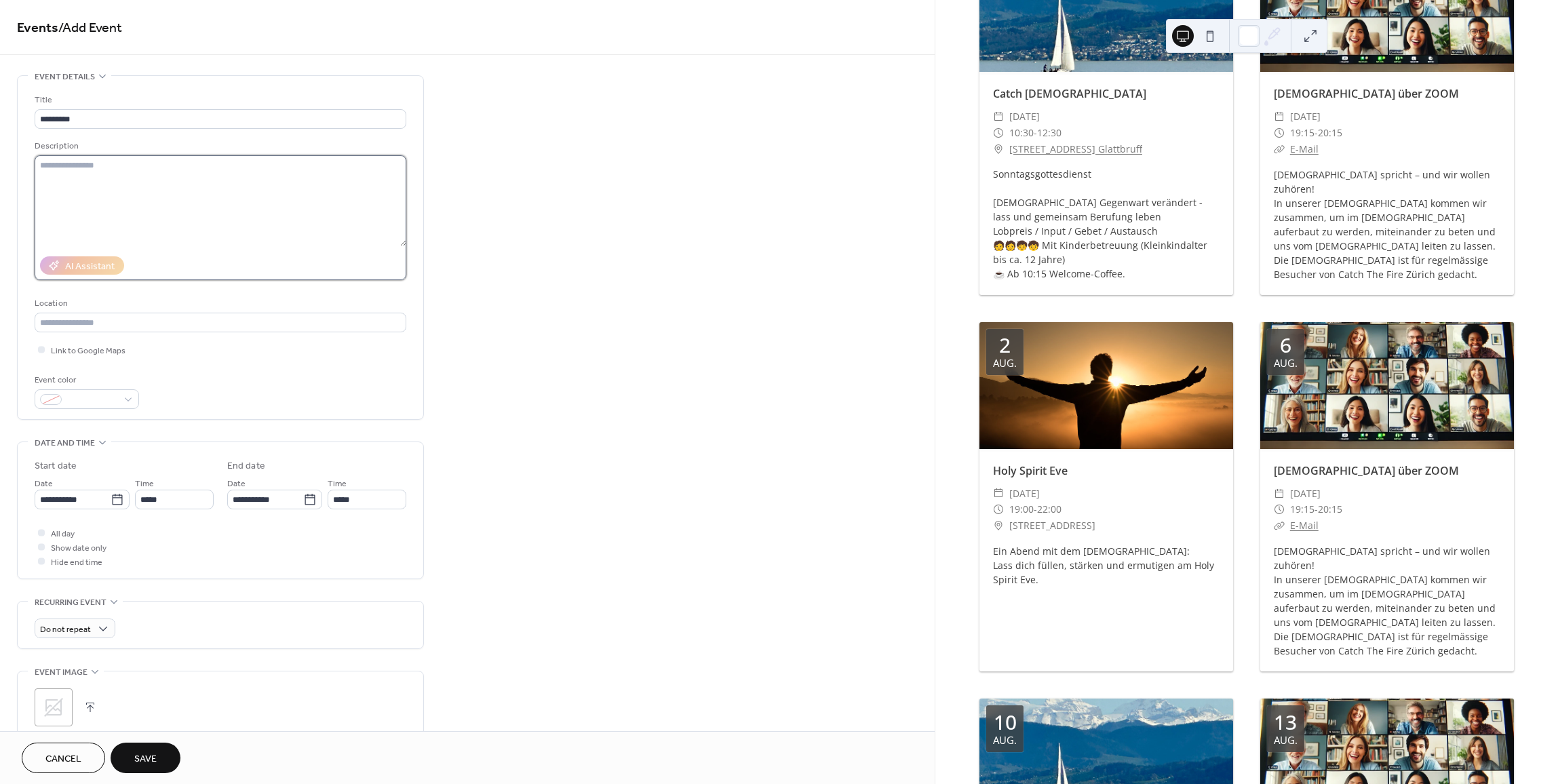 click at bounding box center (220, 201) 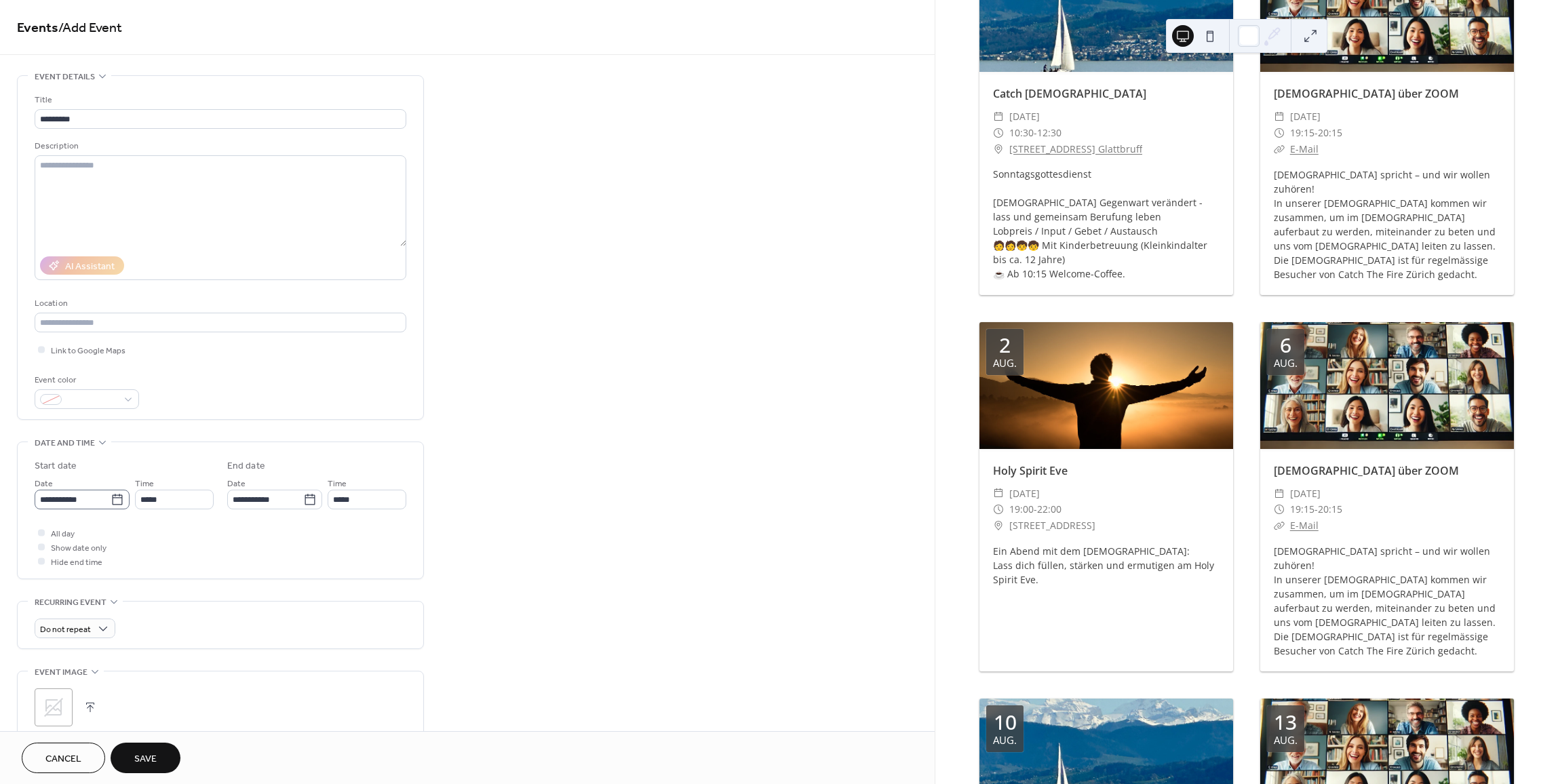 click 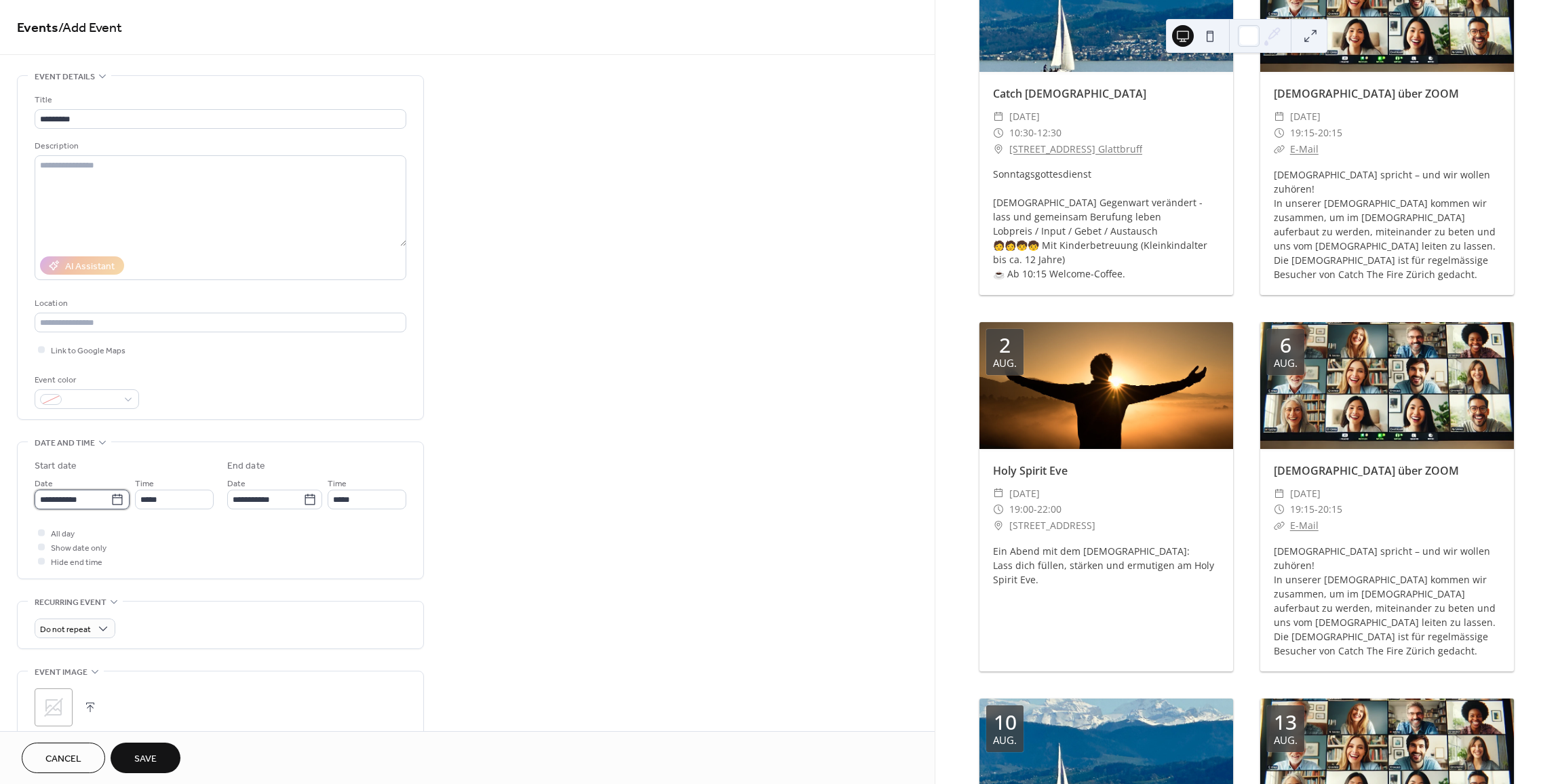 click on "**********" at bounding box center (73, 499) 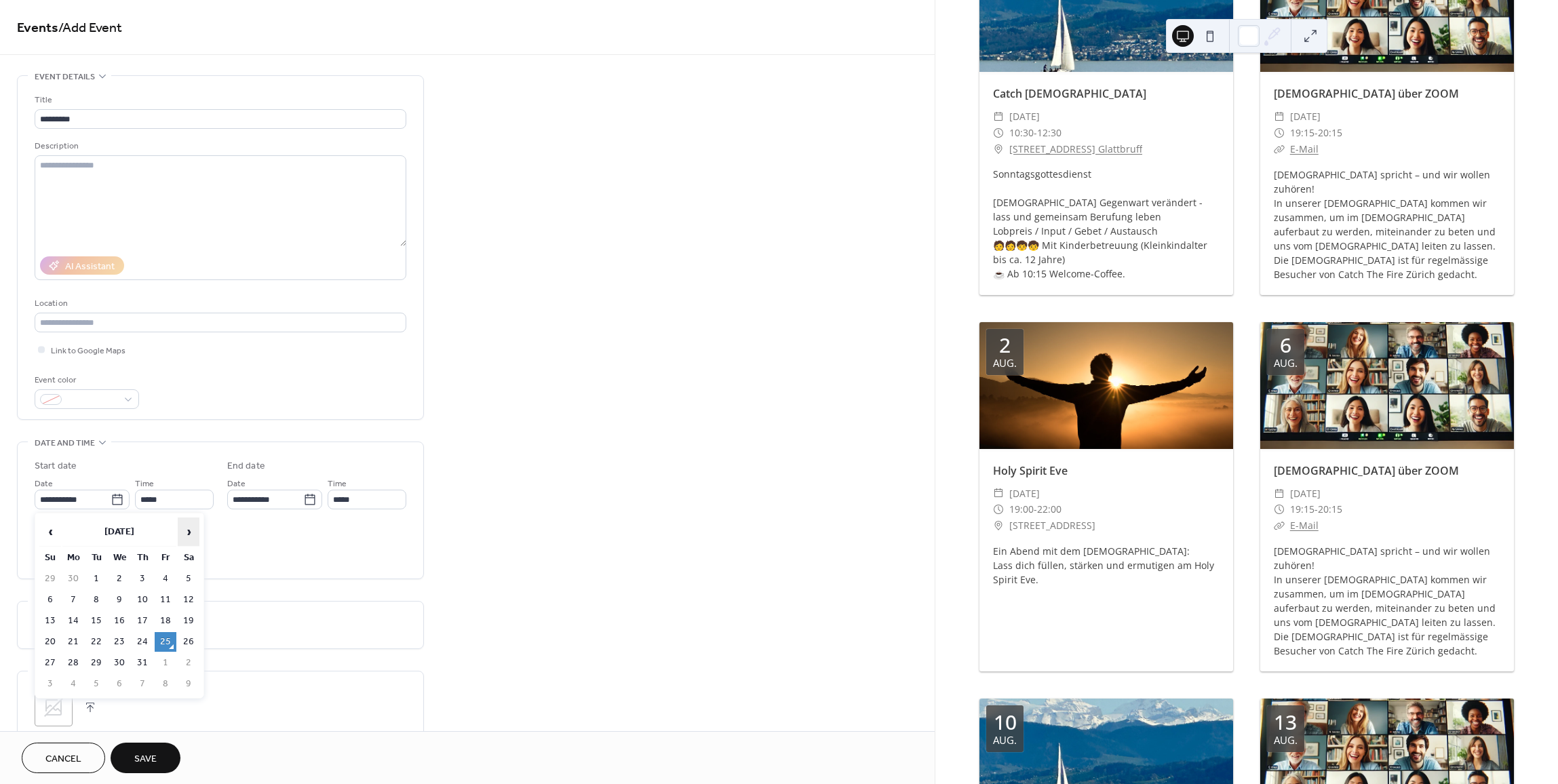 click on "›" at bounding box center (189, 532) 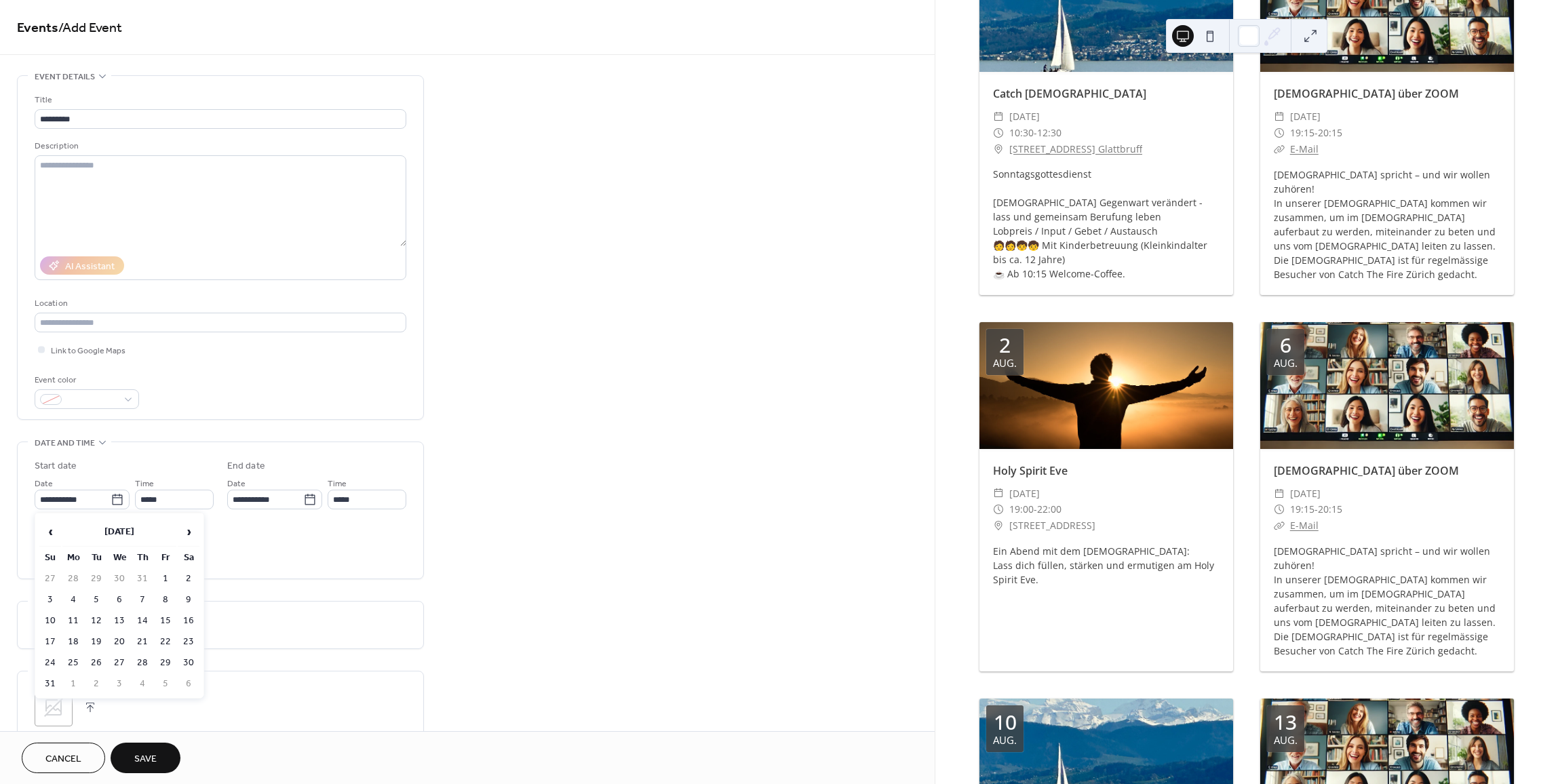 click on "1" at bounding box center (165, 579) 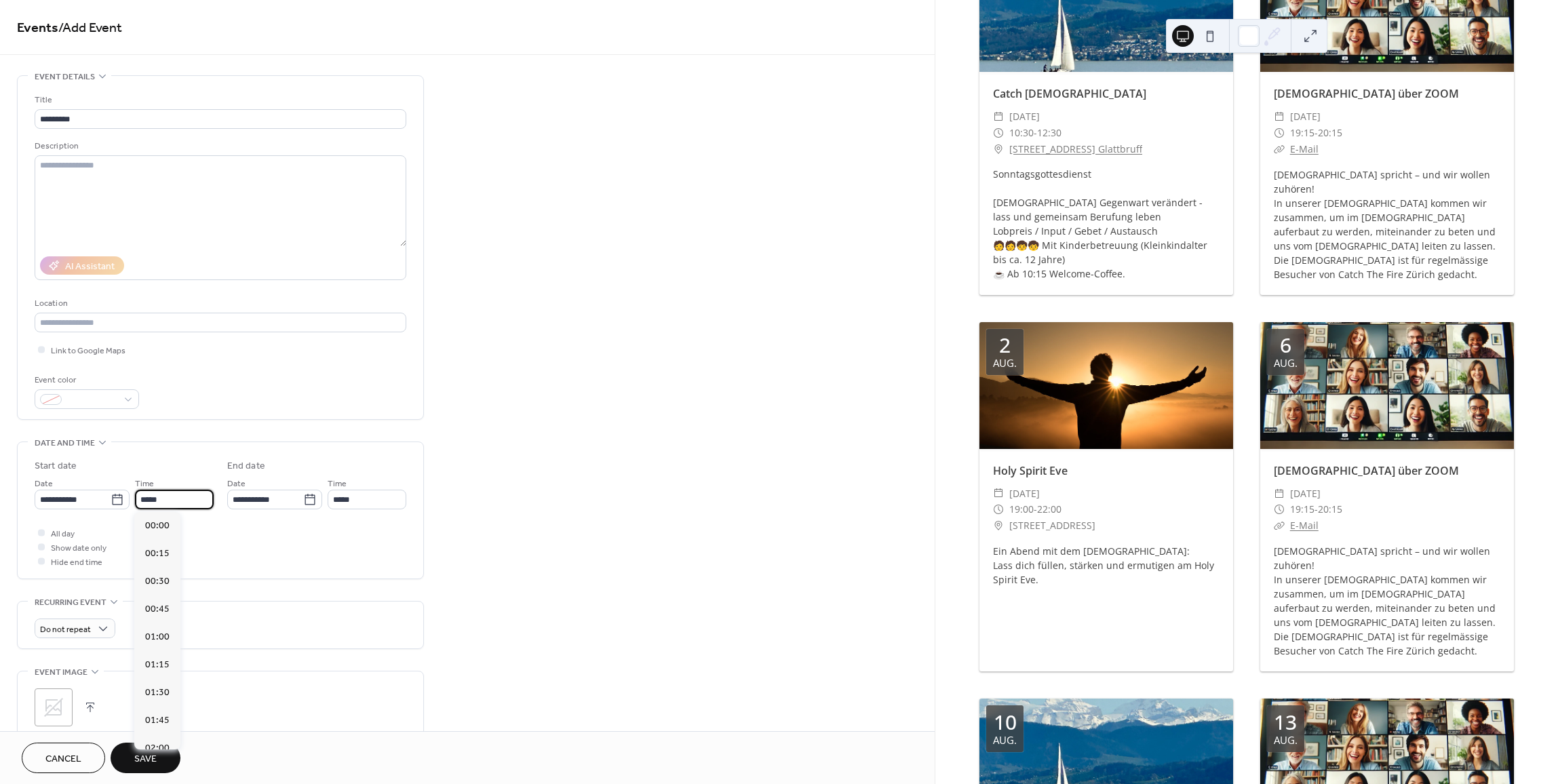 scroll, scrollTop: 1335, scrollLeft: 0, axis: vertical 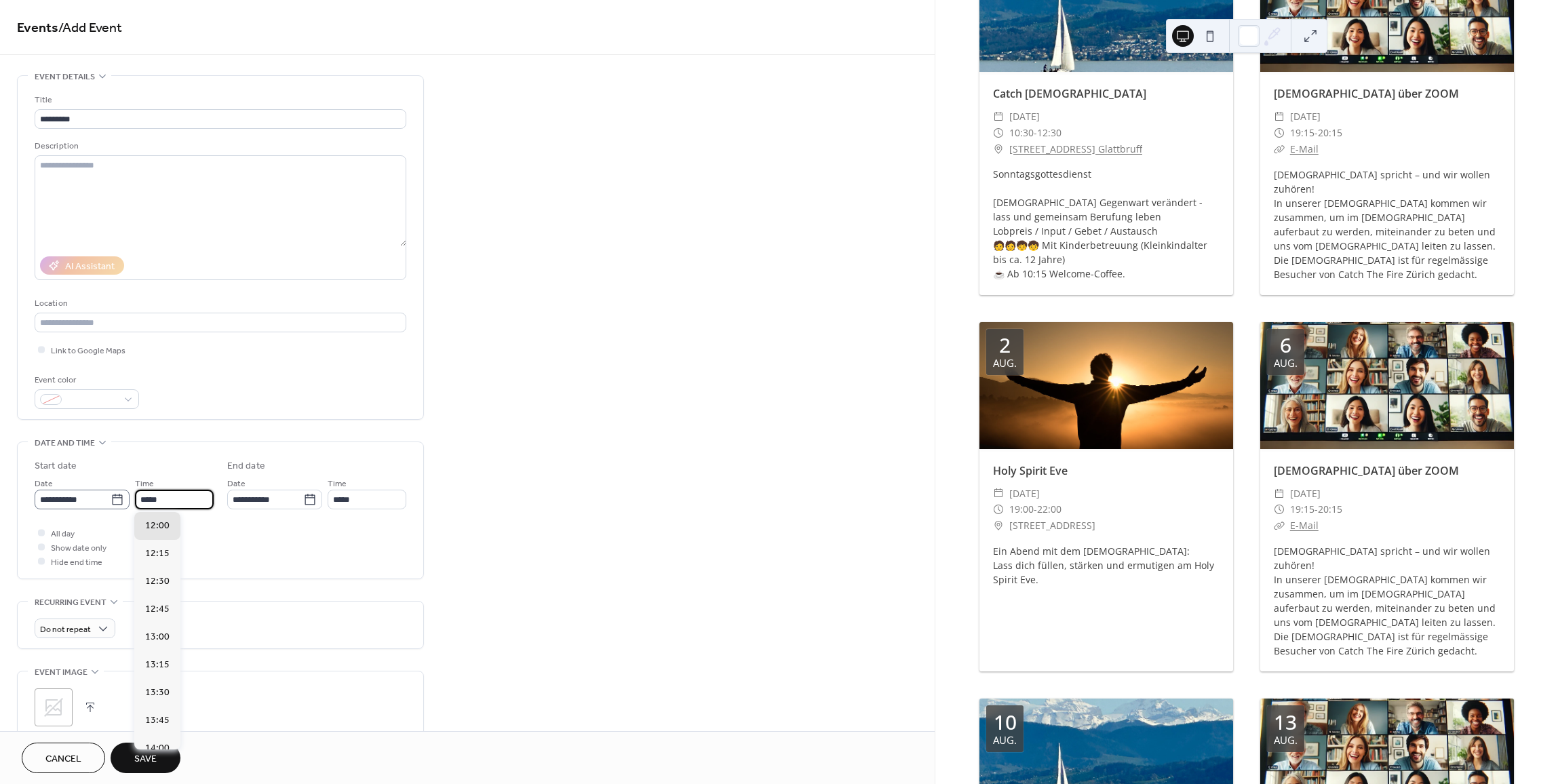 drag, startPoint x: 164, startPoint y: 500, endPoint x: 124, endPoint y: 494, distance: 40.4475 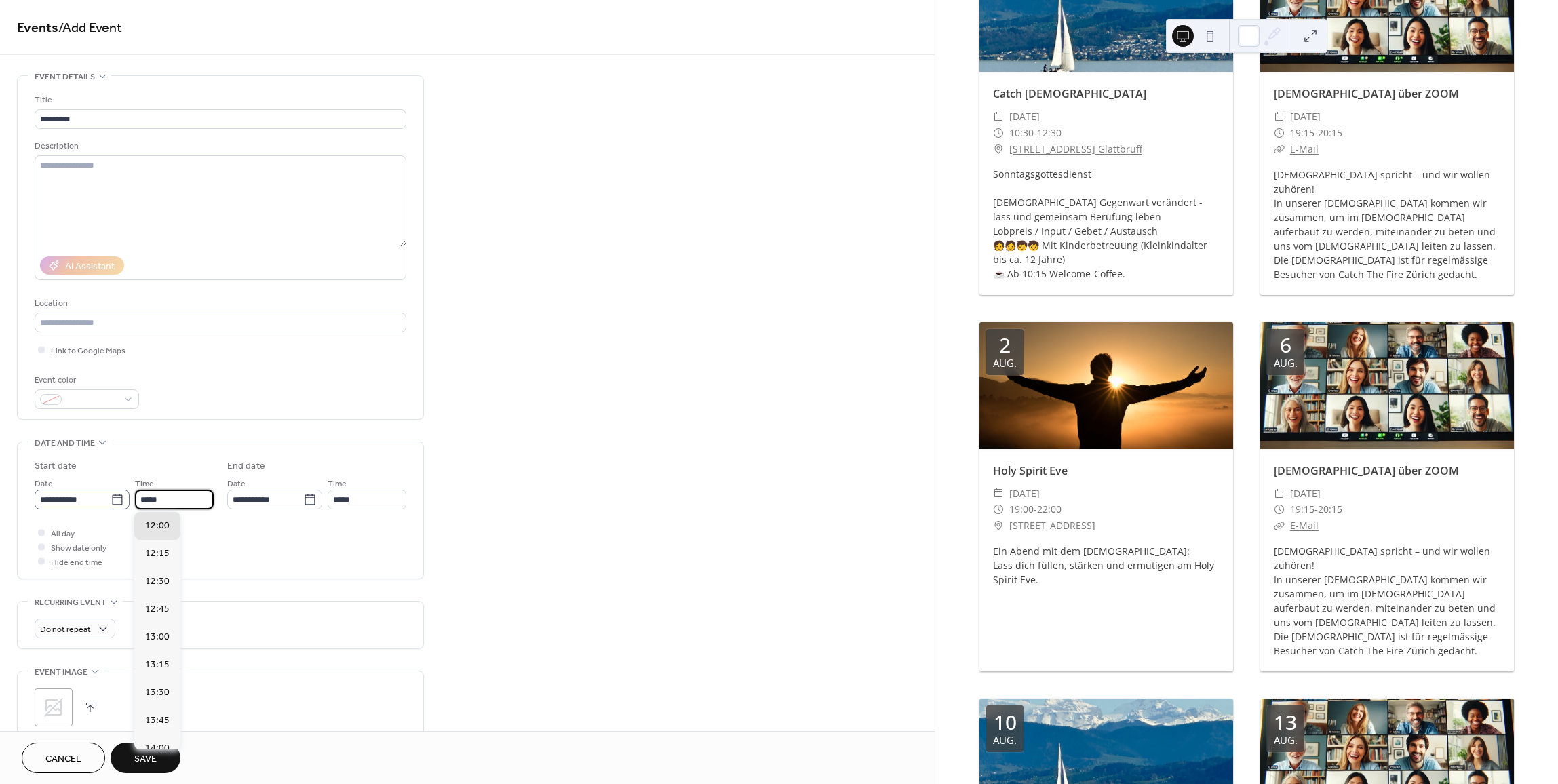 click on "**********" at bounding box center (124, 492) 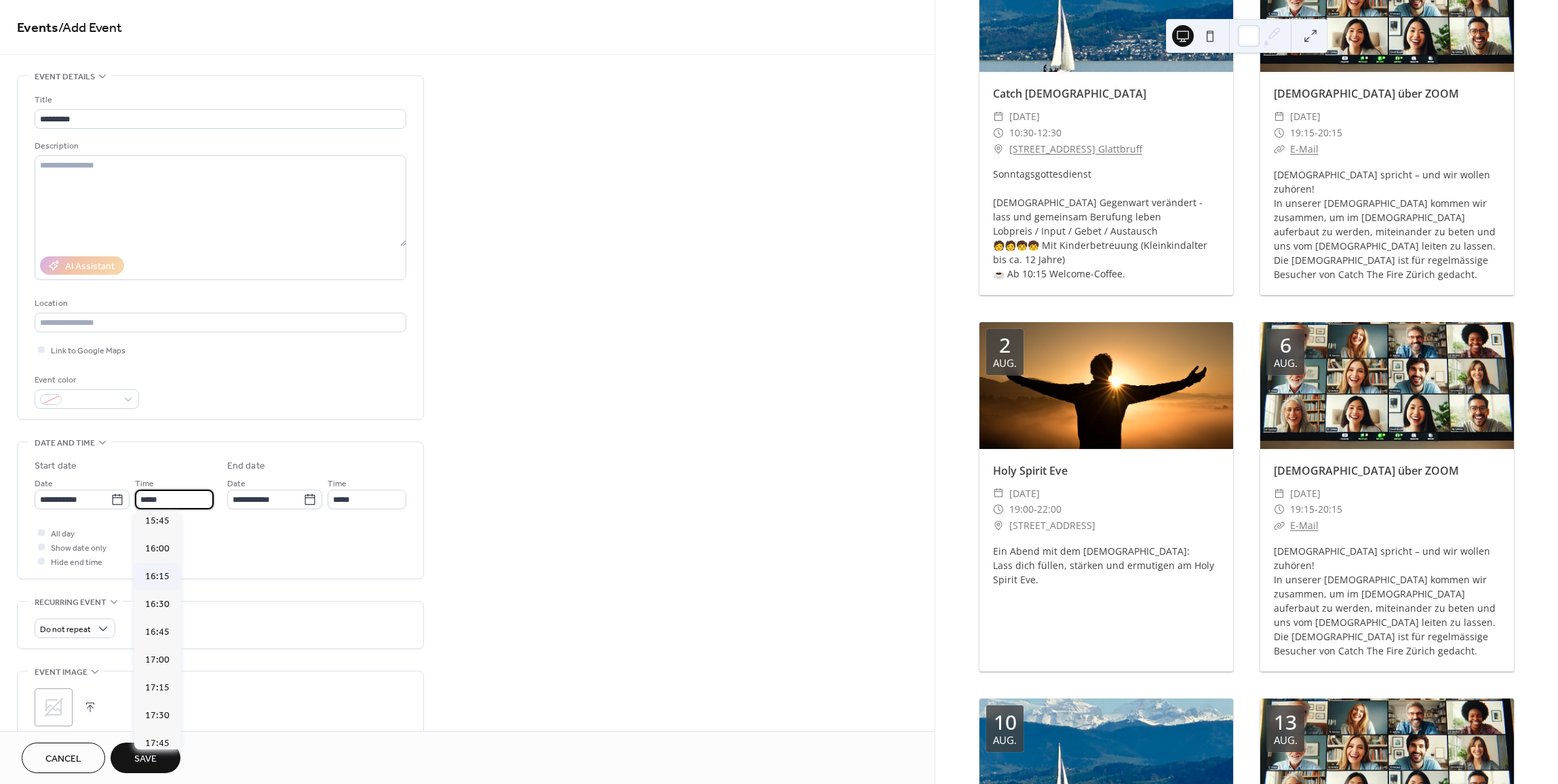 scroll, scrollTop: 1809, scrollLeft: 0, axis: vertical 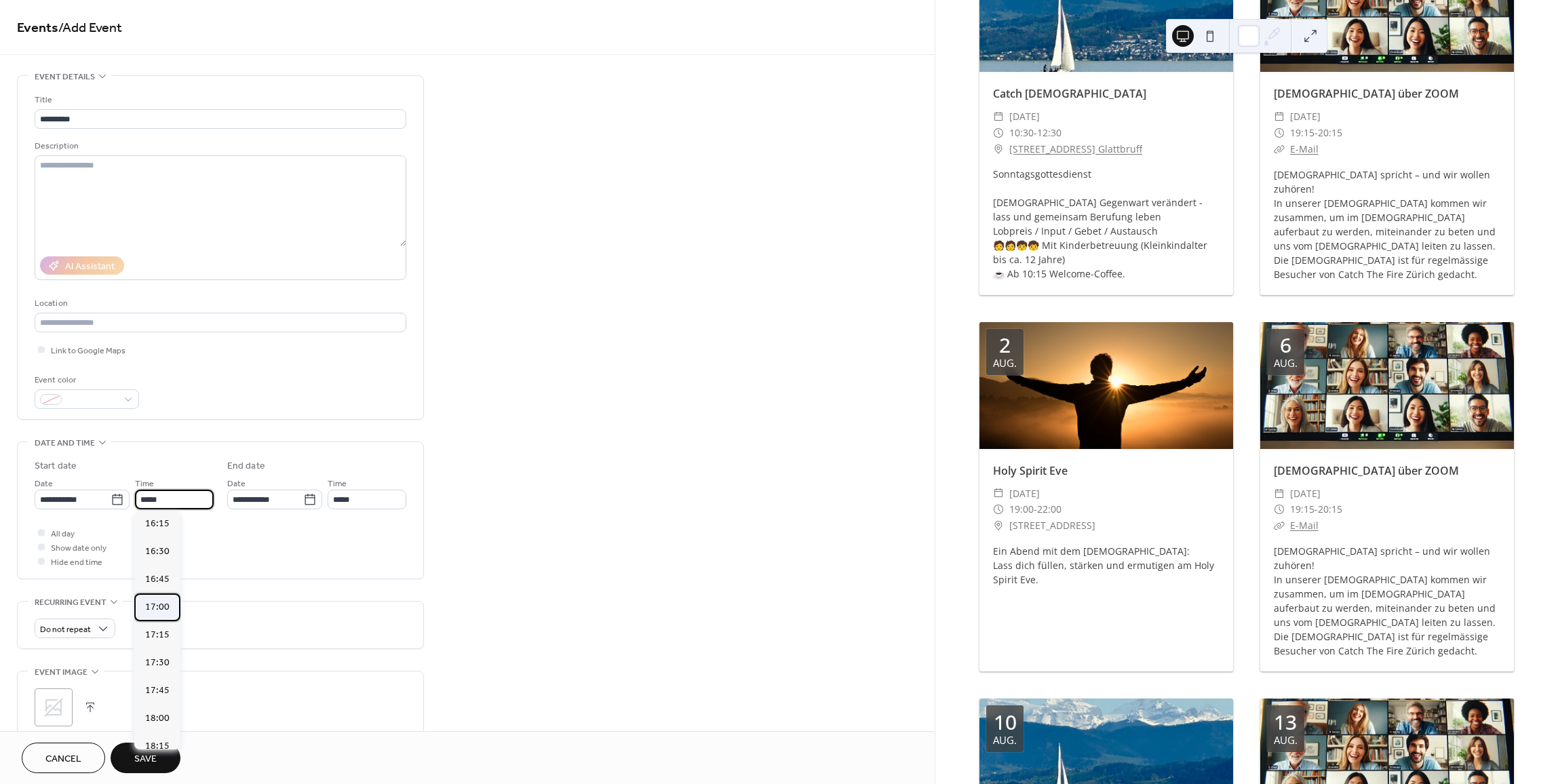 click on "17:00" at bounding box center (157, 607) 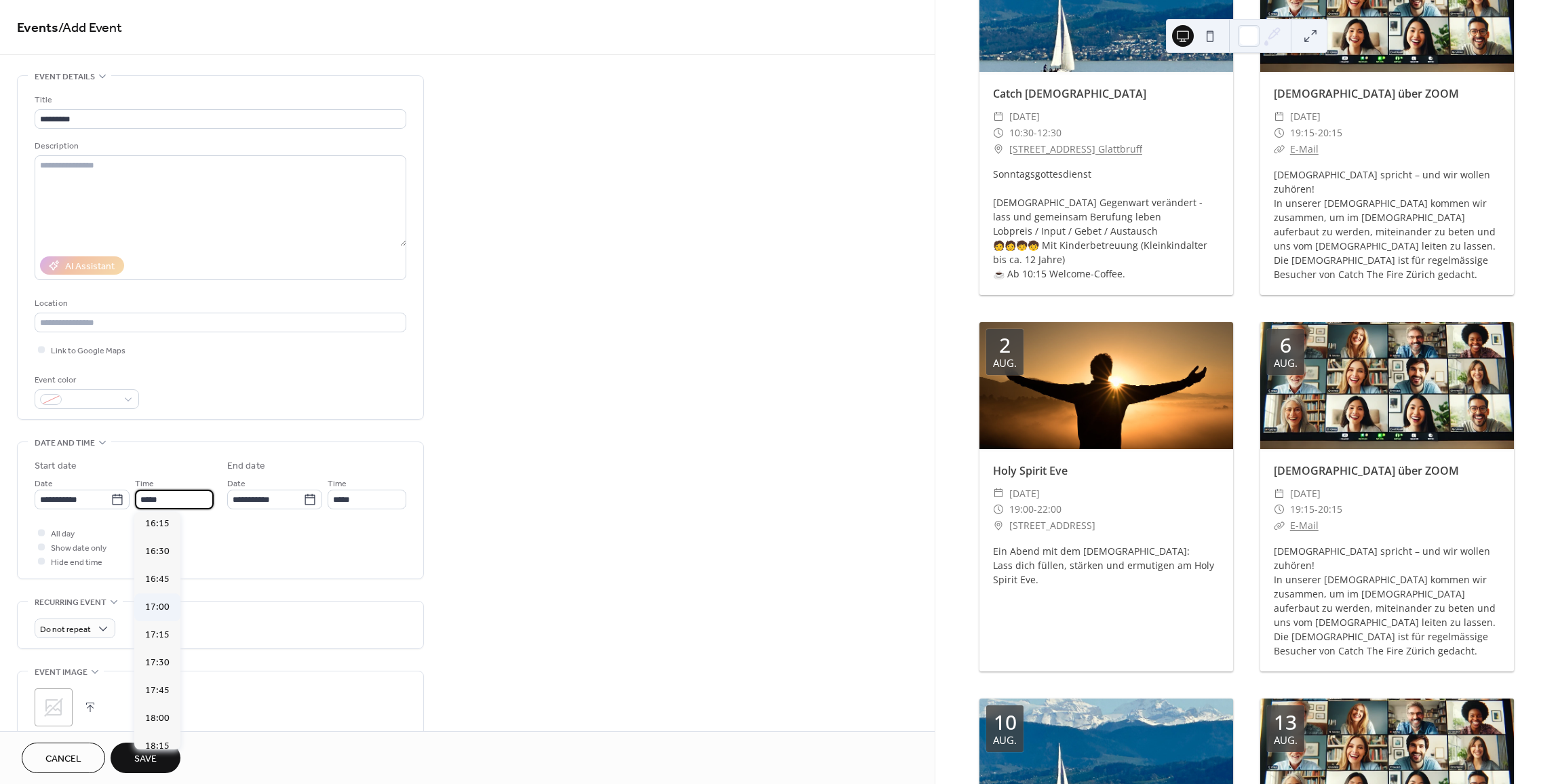 type on "*****" 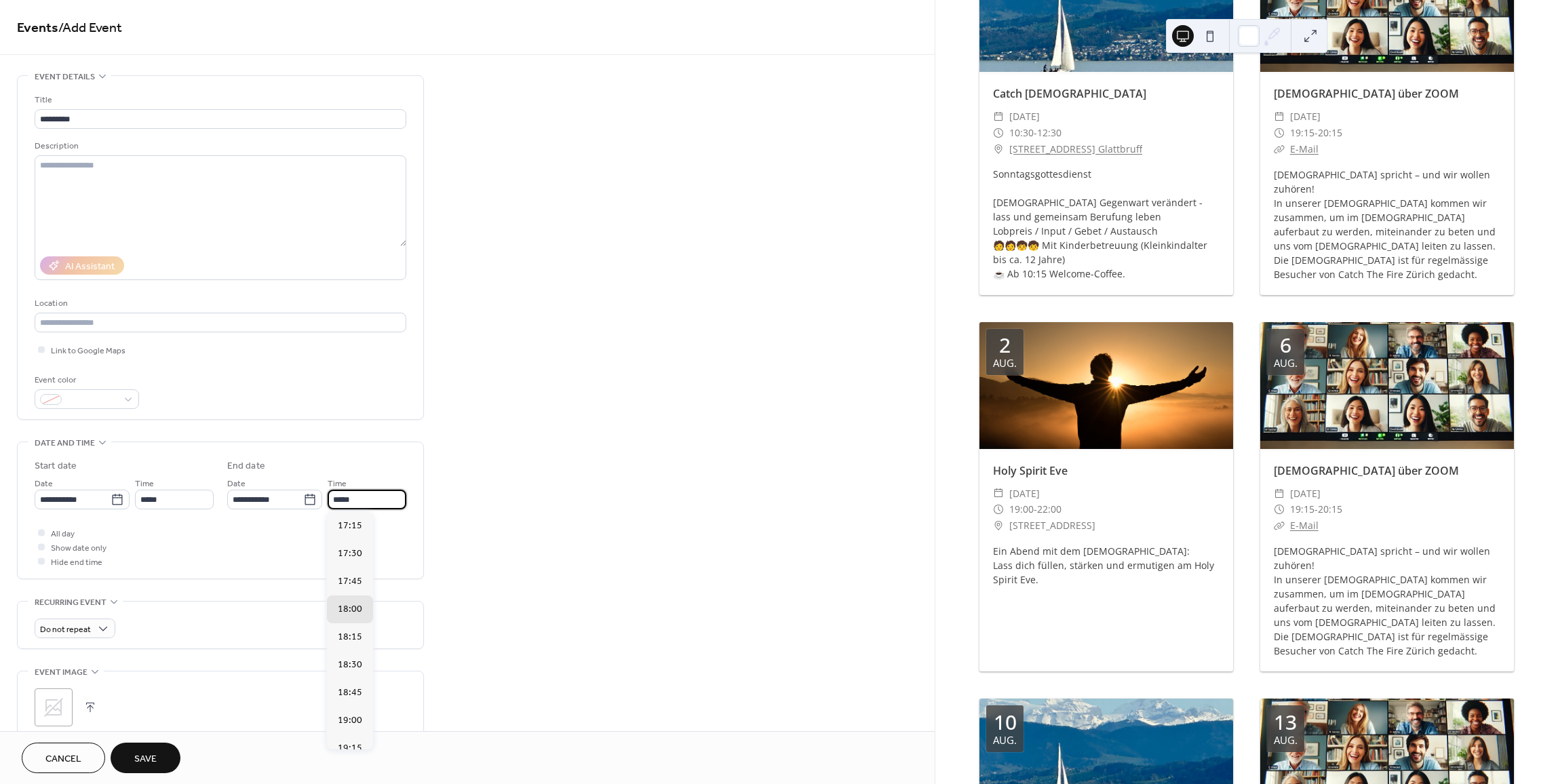 click on "*****" at bounding box center [367, 499] 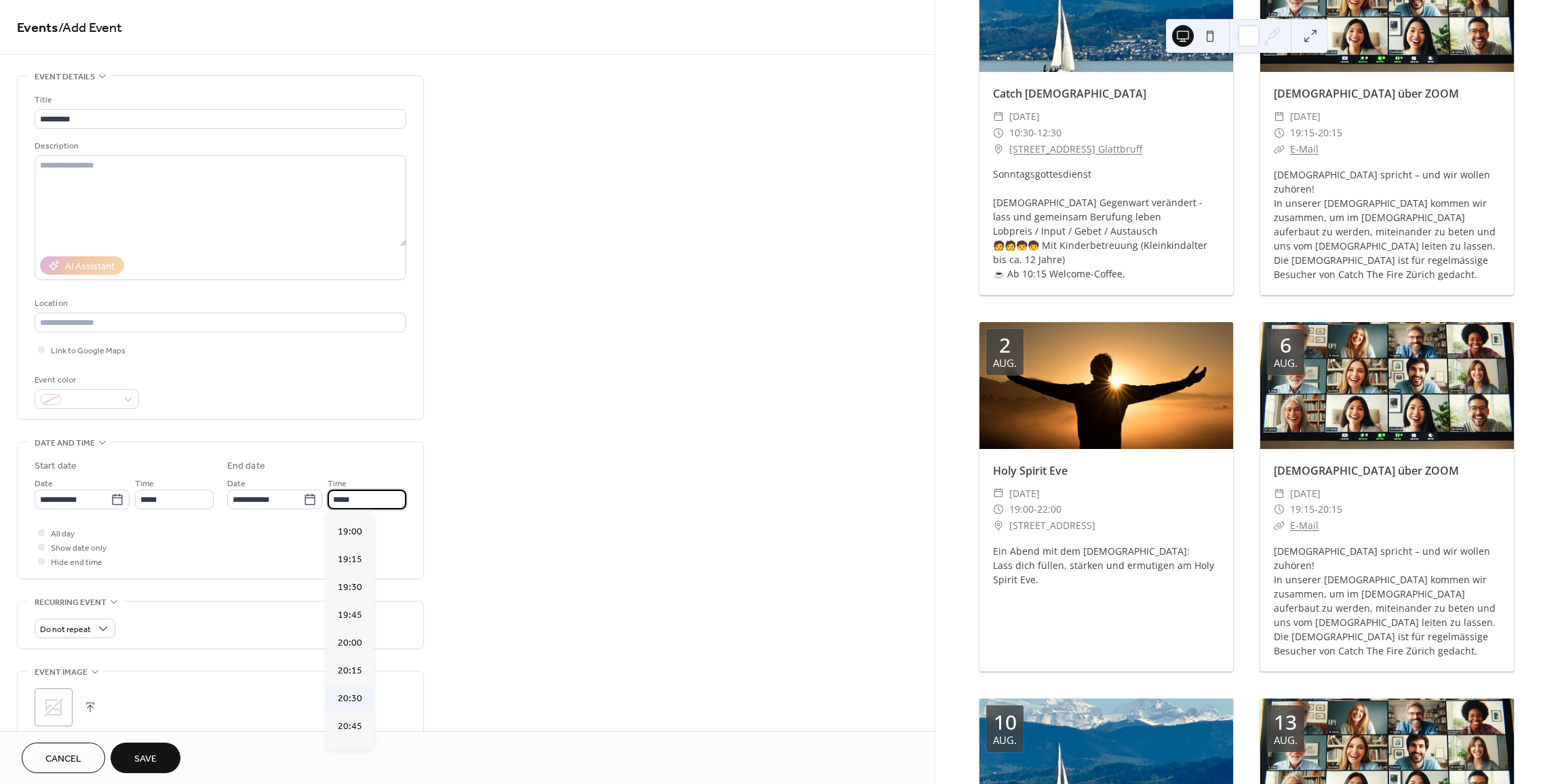 scroll, scrollTop: 203, scrollLeft: 0, axis: vertical 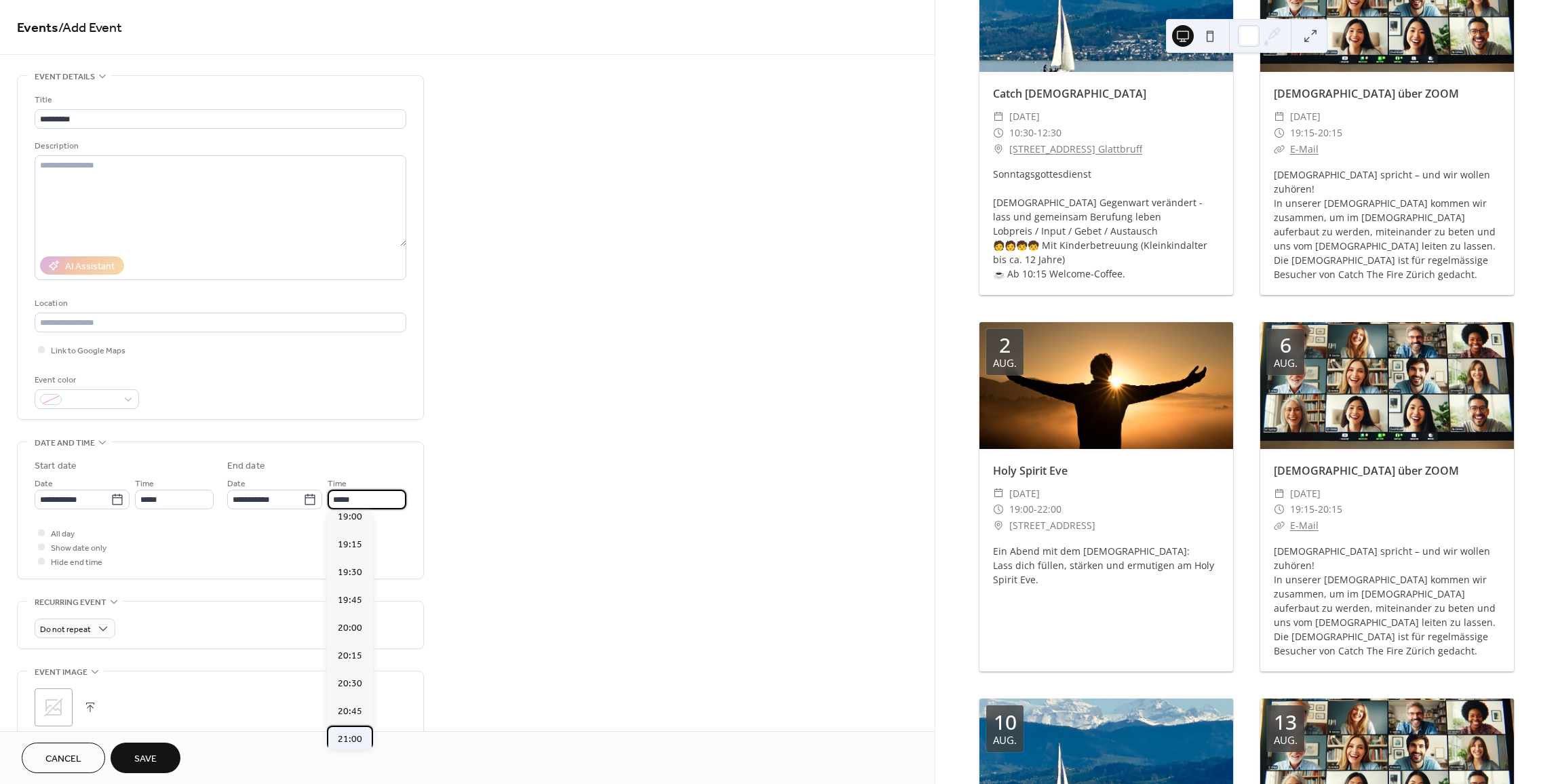 click on "21:00" at bounding box center [350, 739] 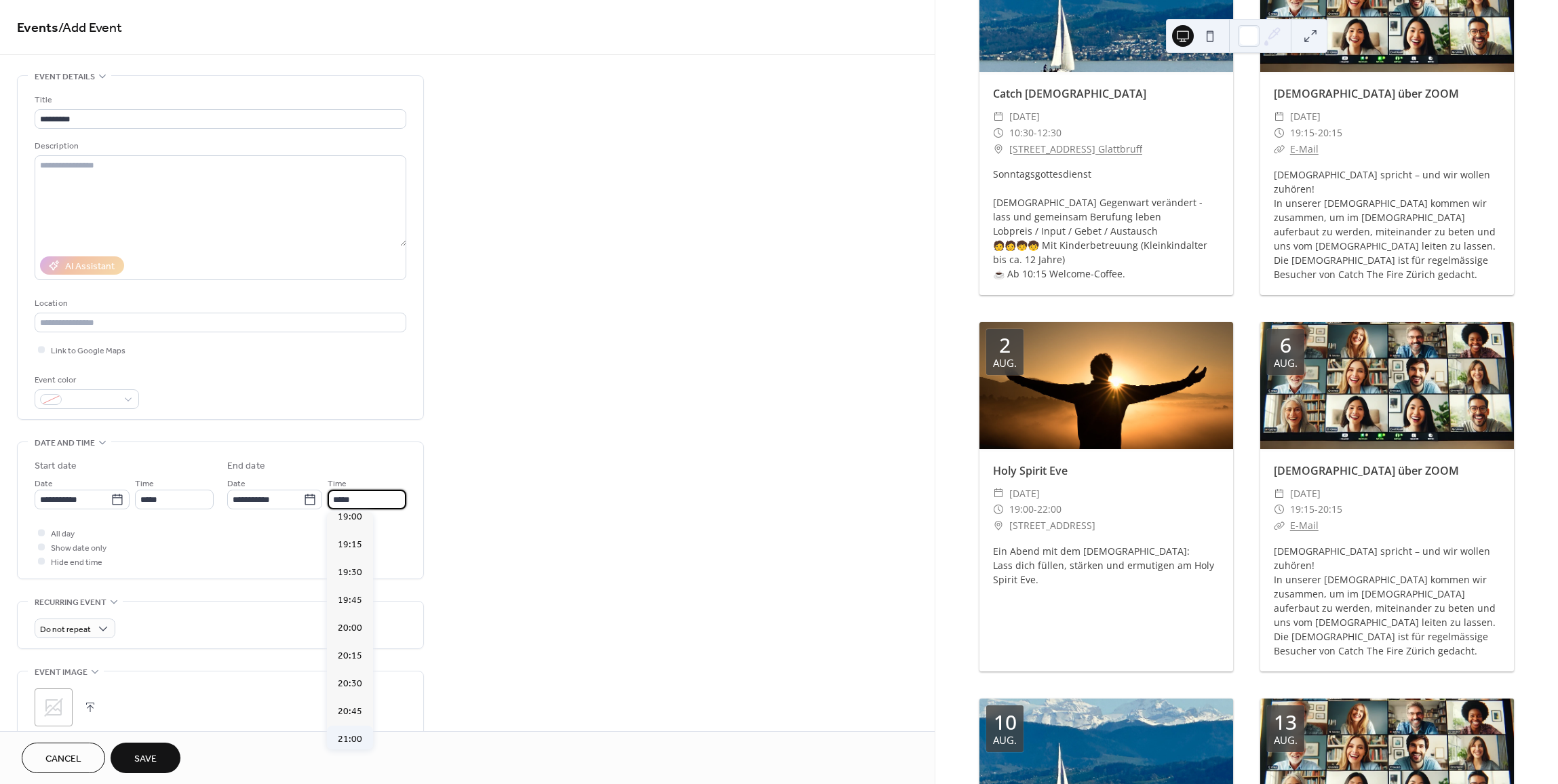 type on "*****" 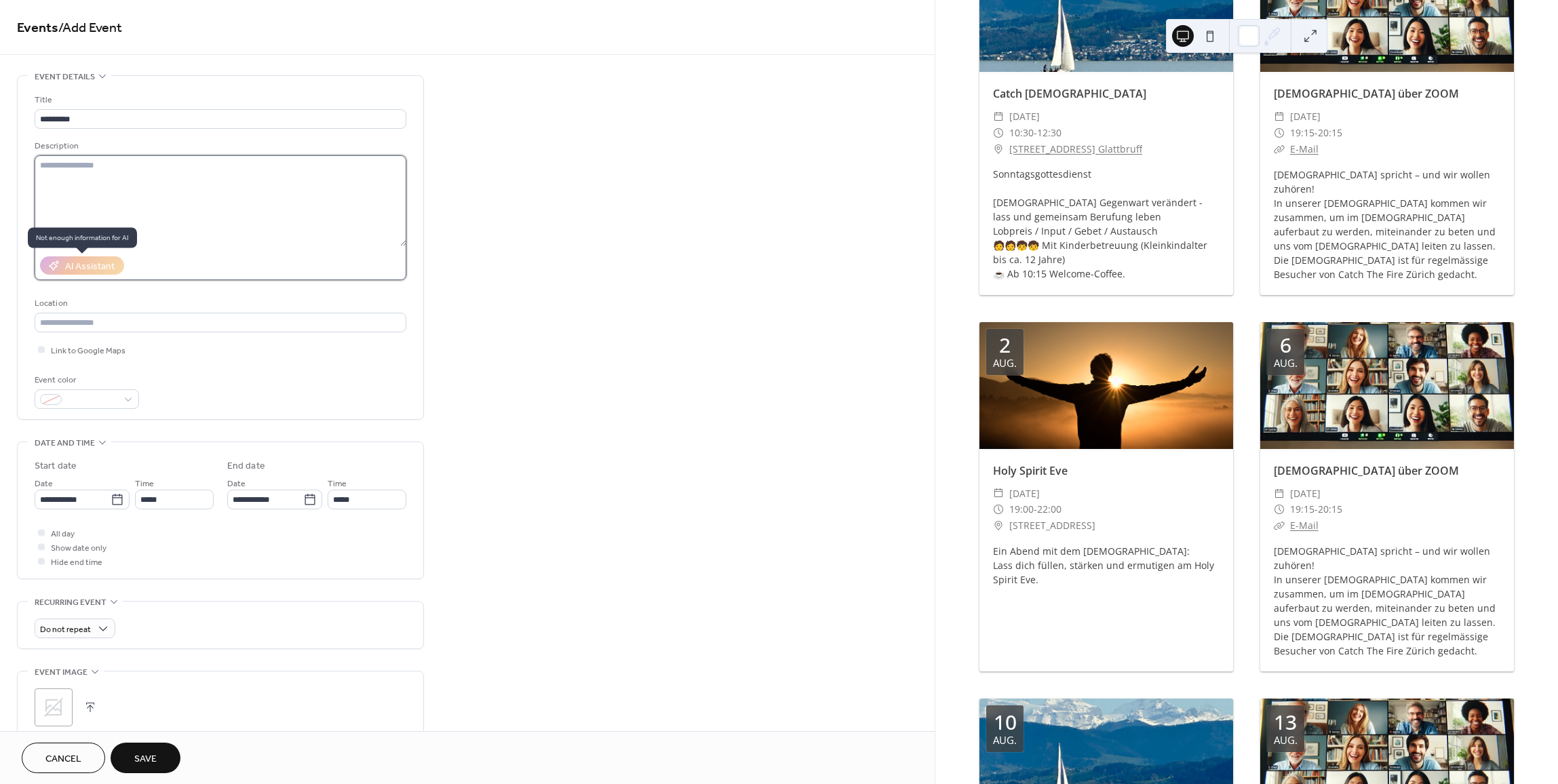click at bounding box center [220, 201] 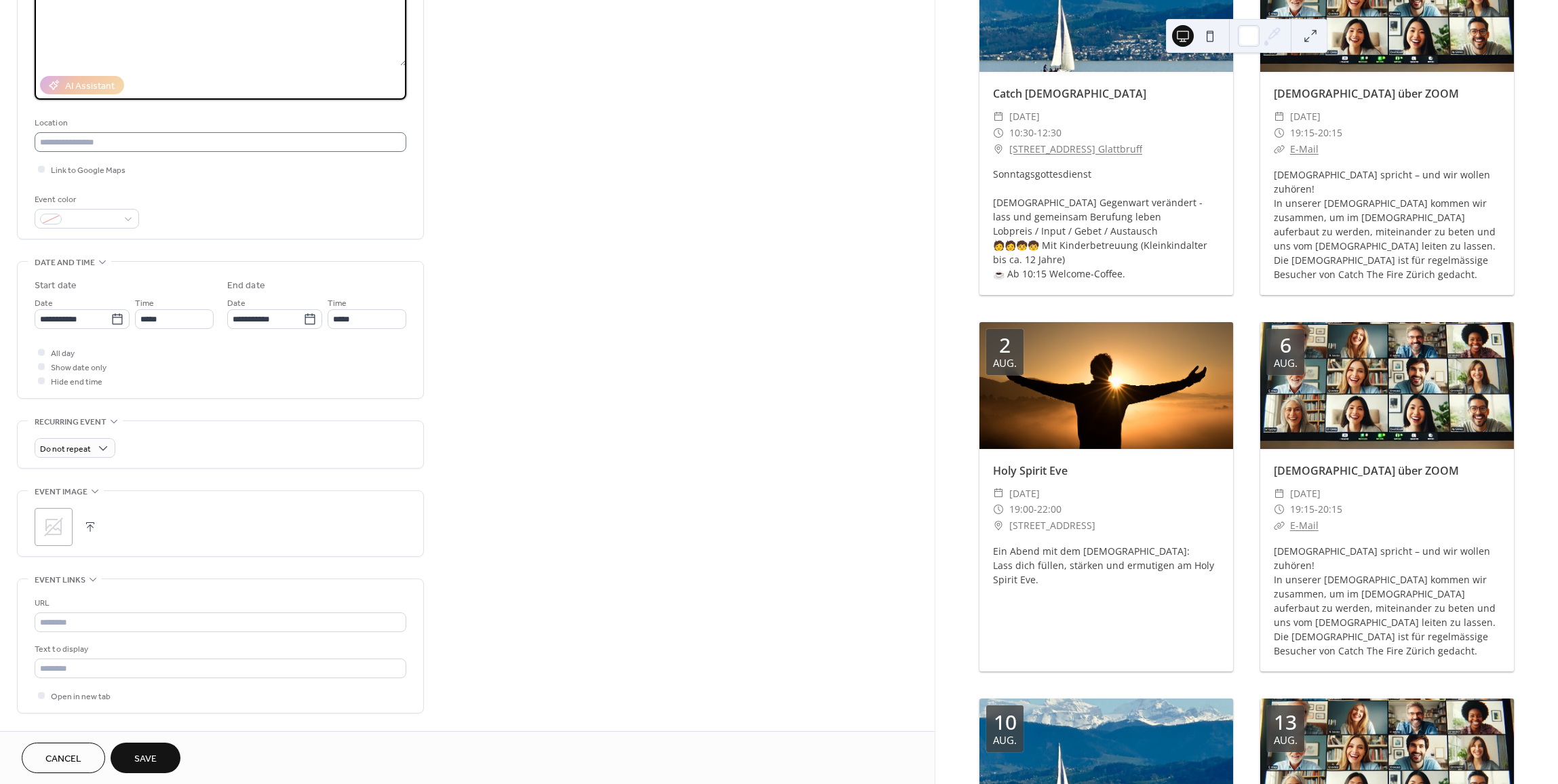 scroll, scrollTop: 0, scrollLeft: 0, axis: both 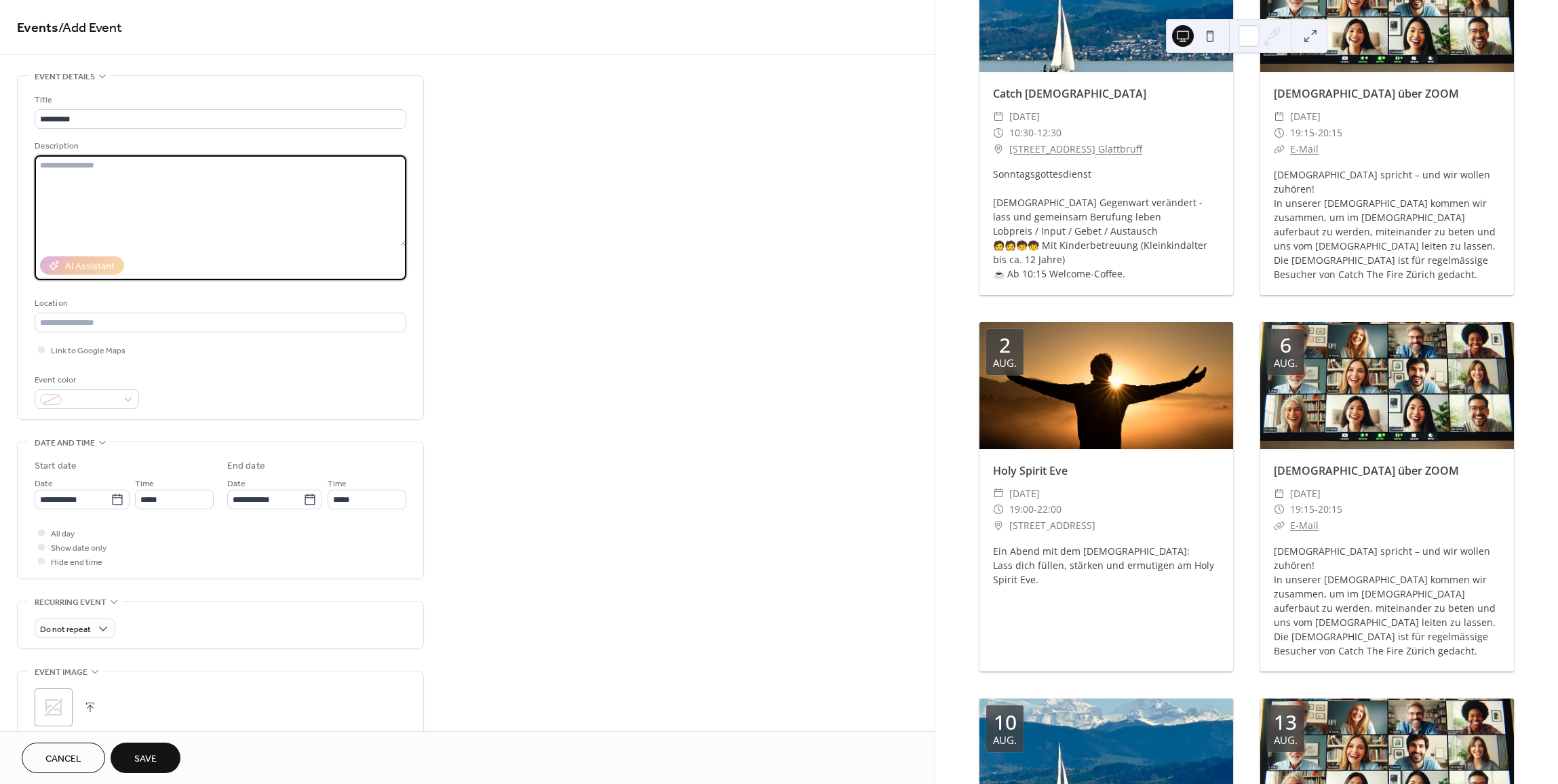 click at bounding box center (220, 201) 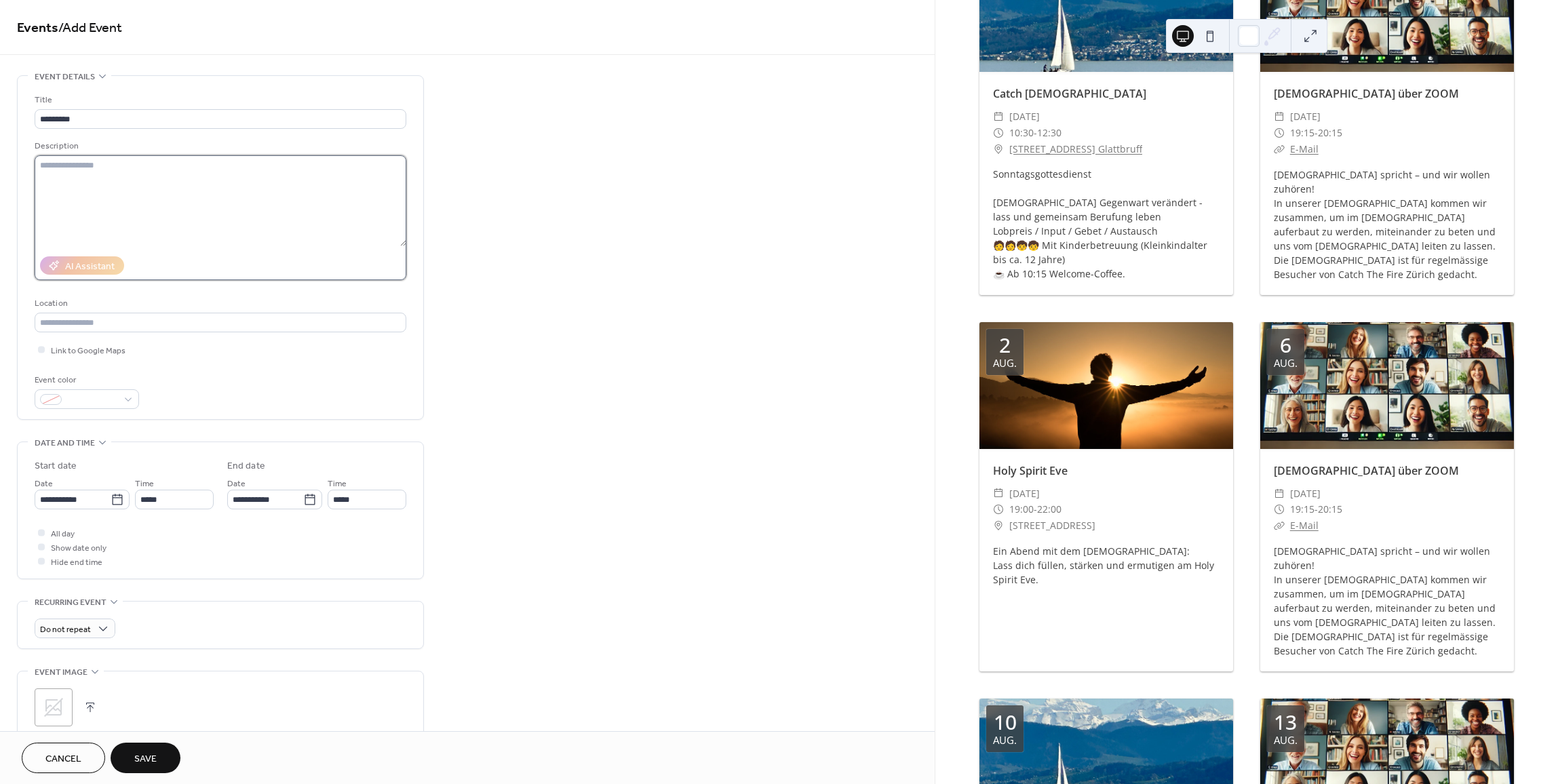 click at bounding box center [220, 201] 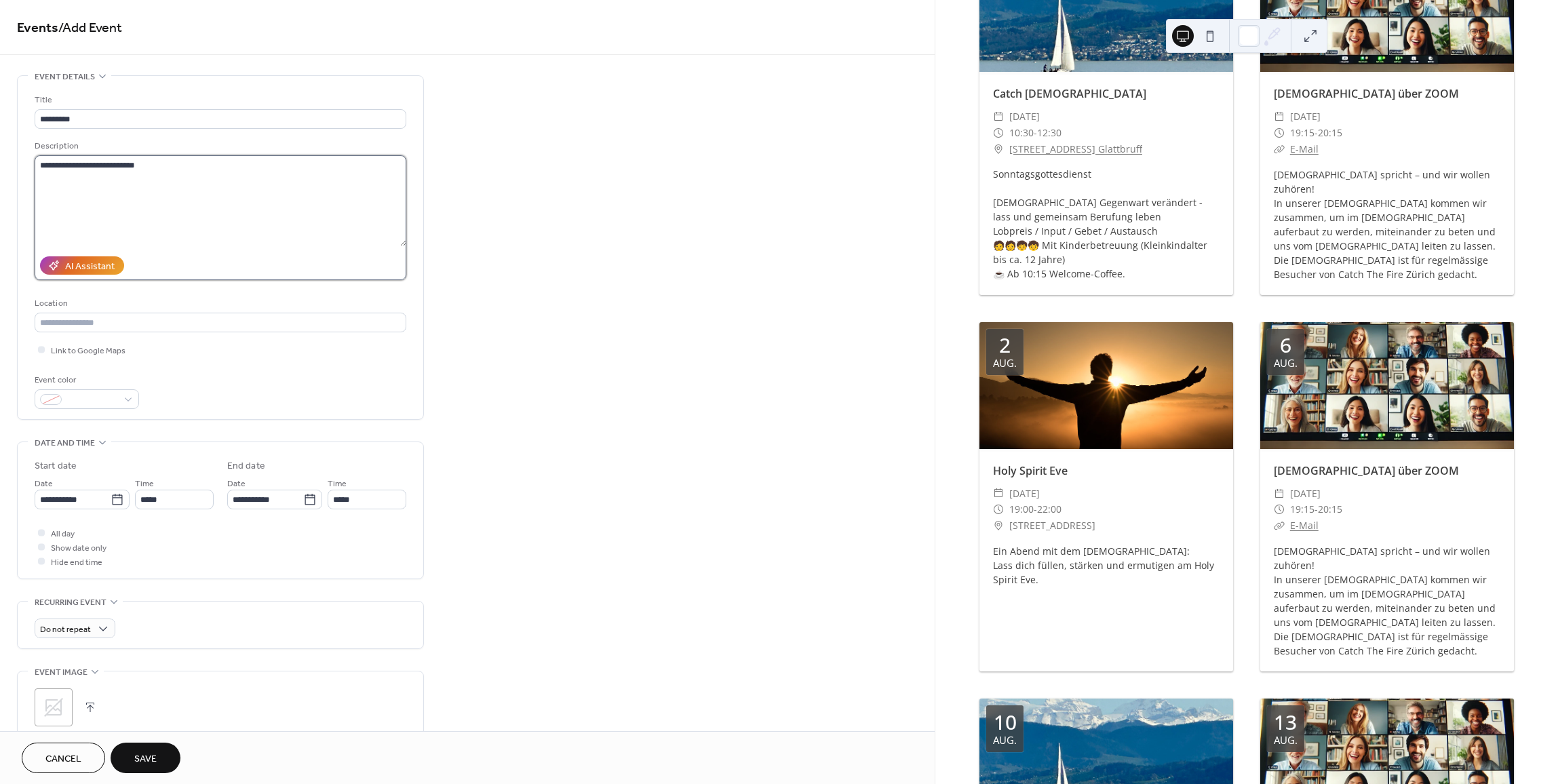 click on "**********" at bounding box center [220, 201] 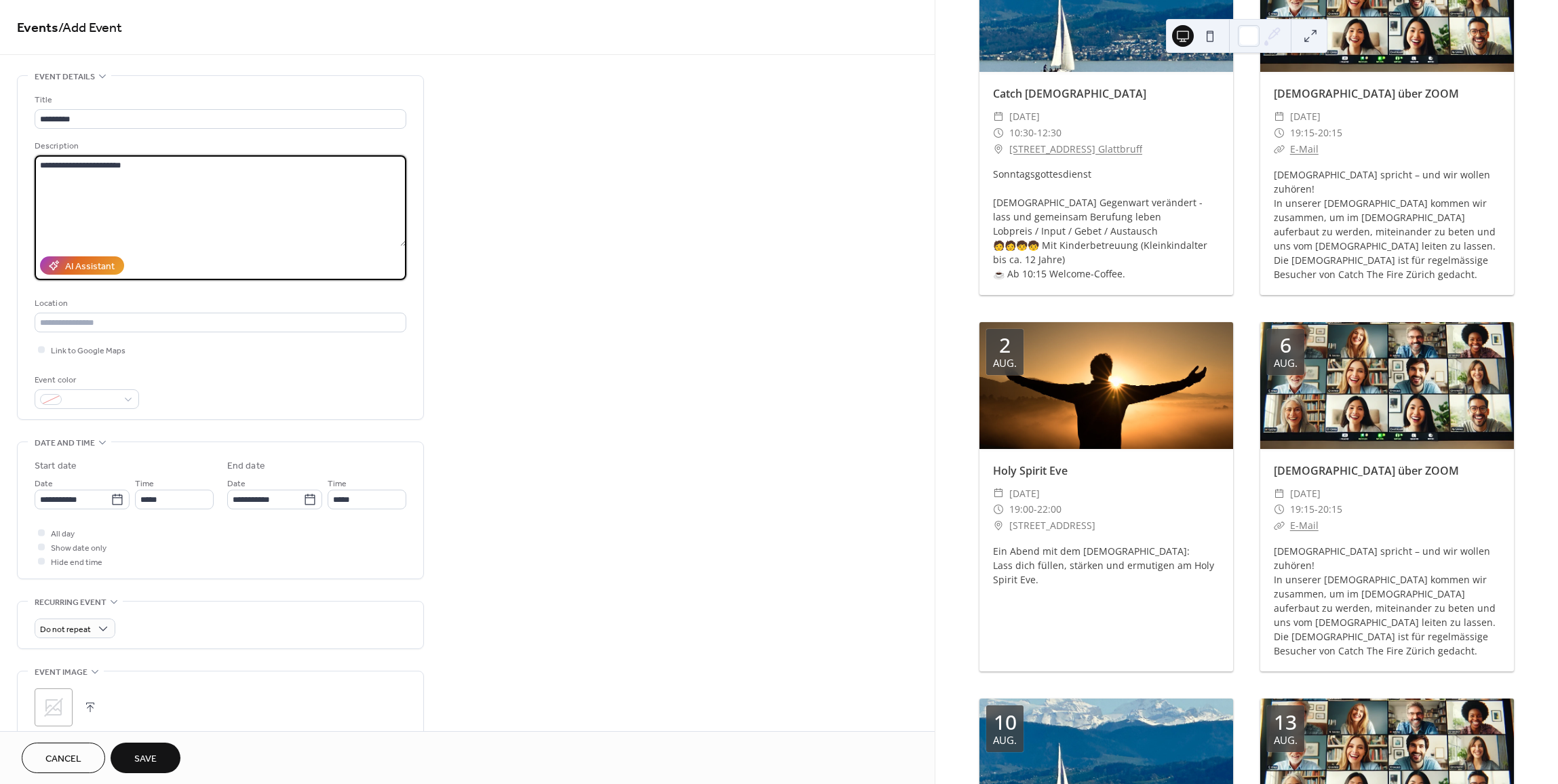 paste on "**********" 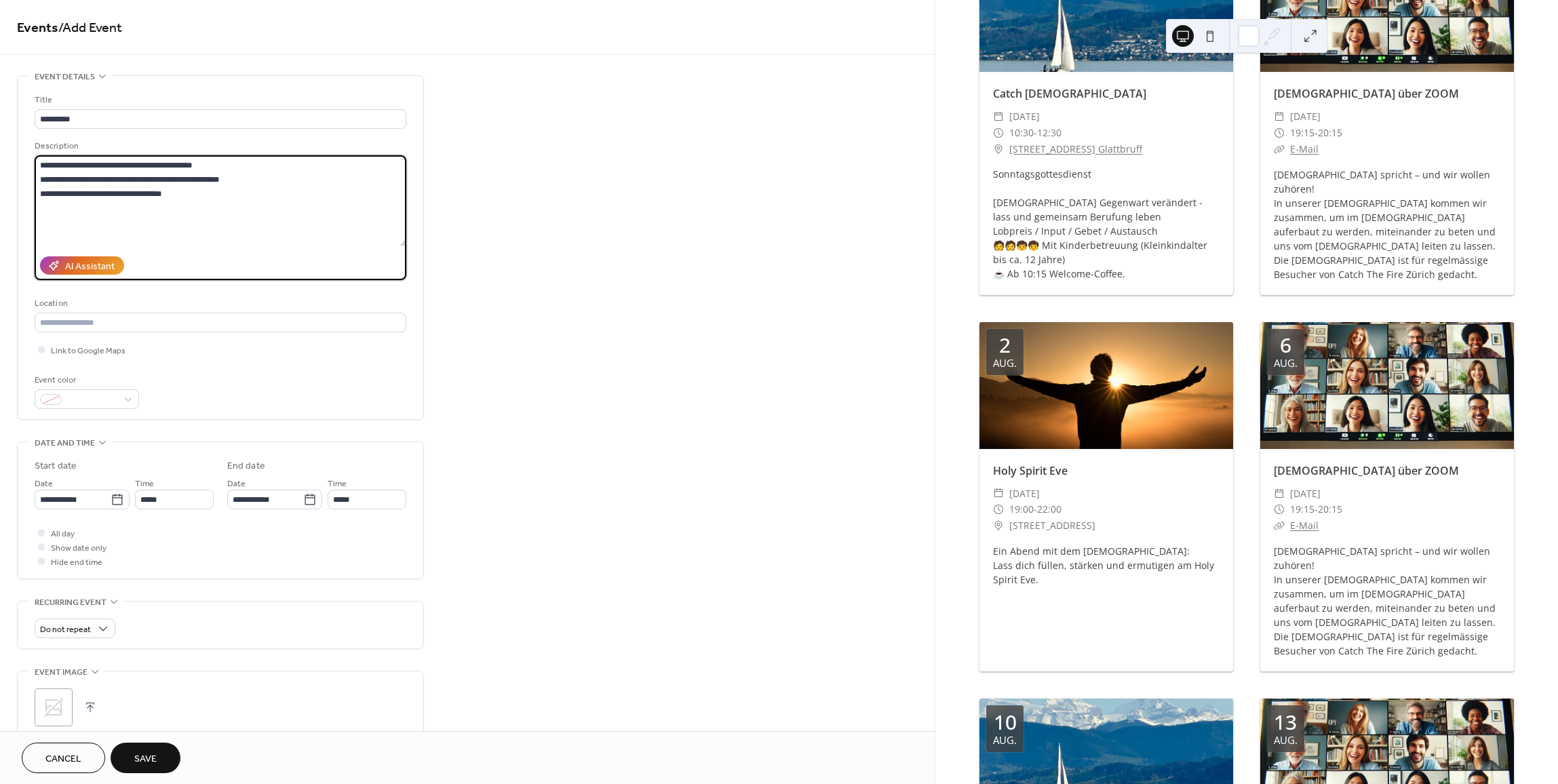 click on "**********" at bounding box center (220, 201) 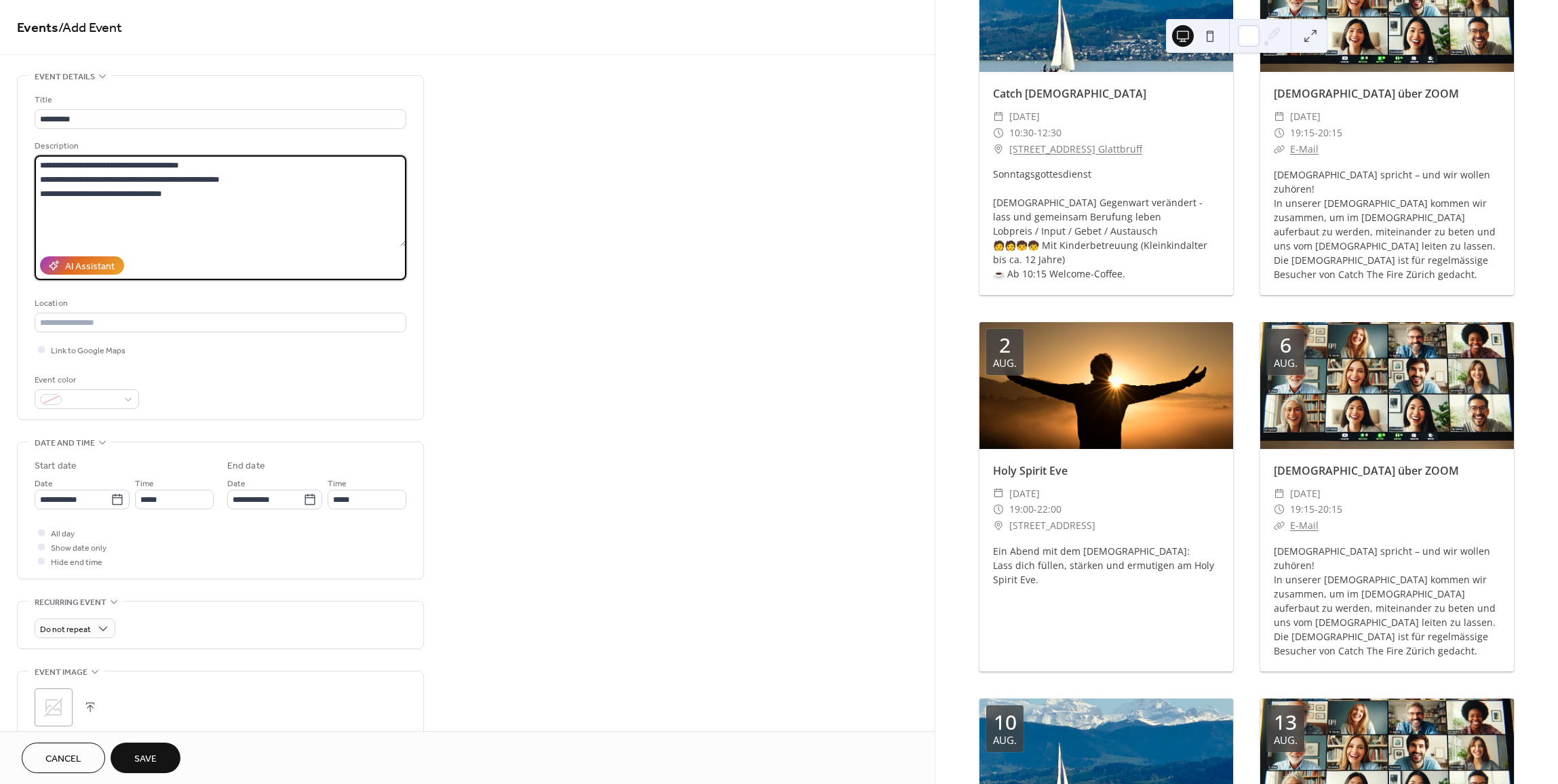 drag, startPoint x: 250, startPoint y: 181, endPoint x: 9, endPoint y: 179, distance: 241.0083 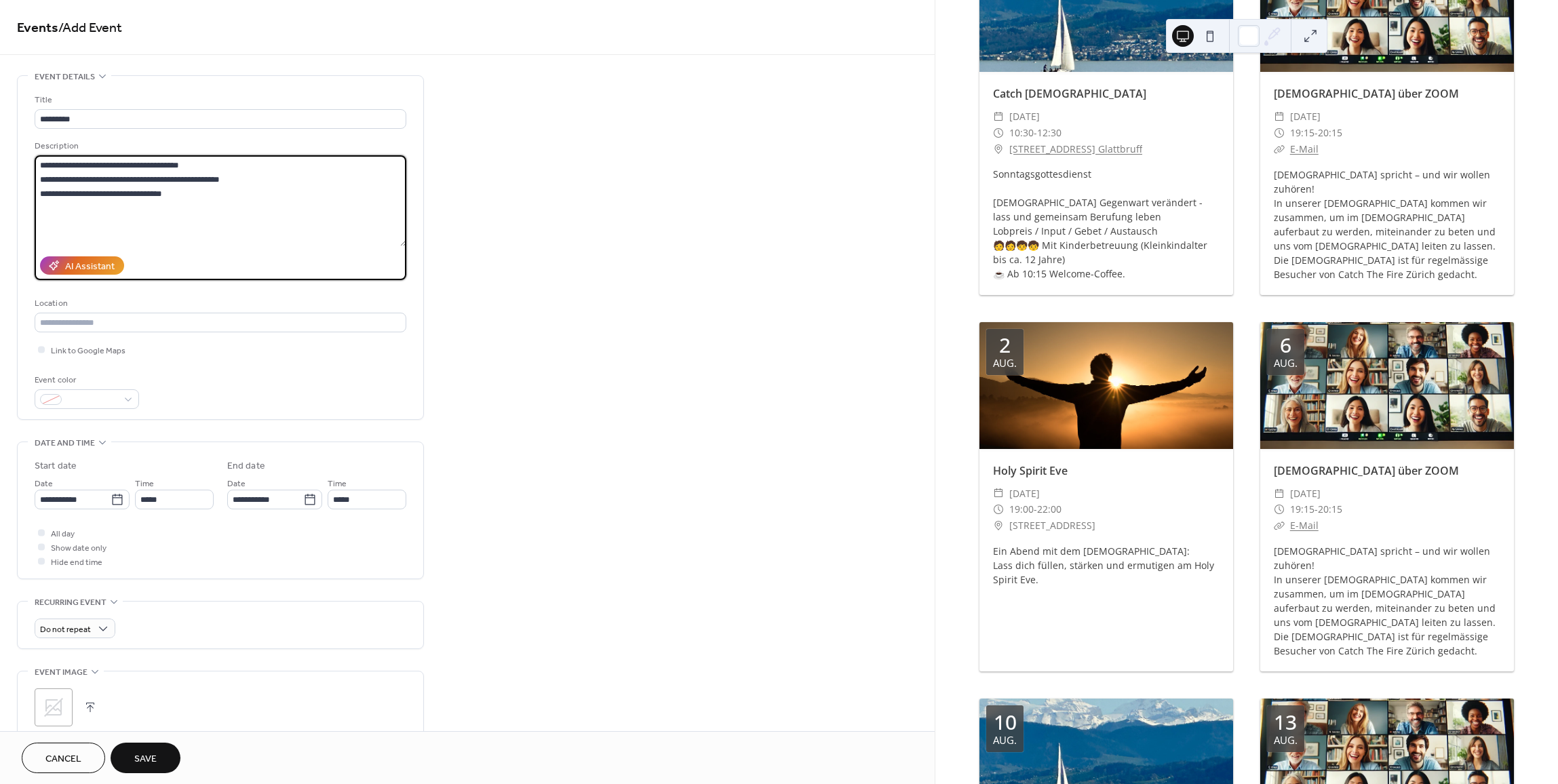 click on "**********" at bounding box center (467, 570) 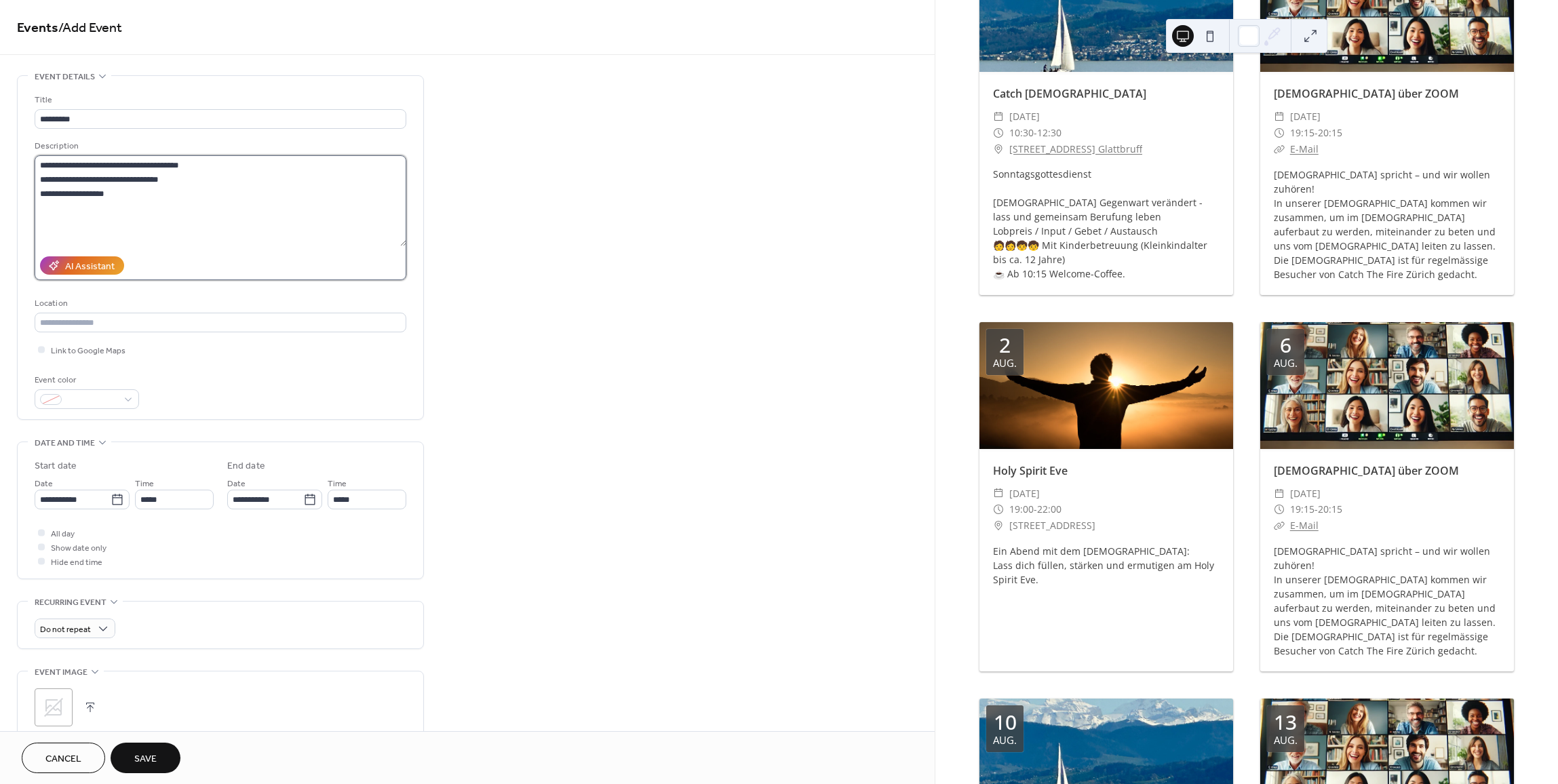 click on "**********" at bounding box center [220, 201] 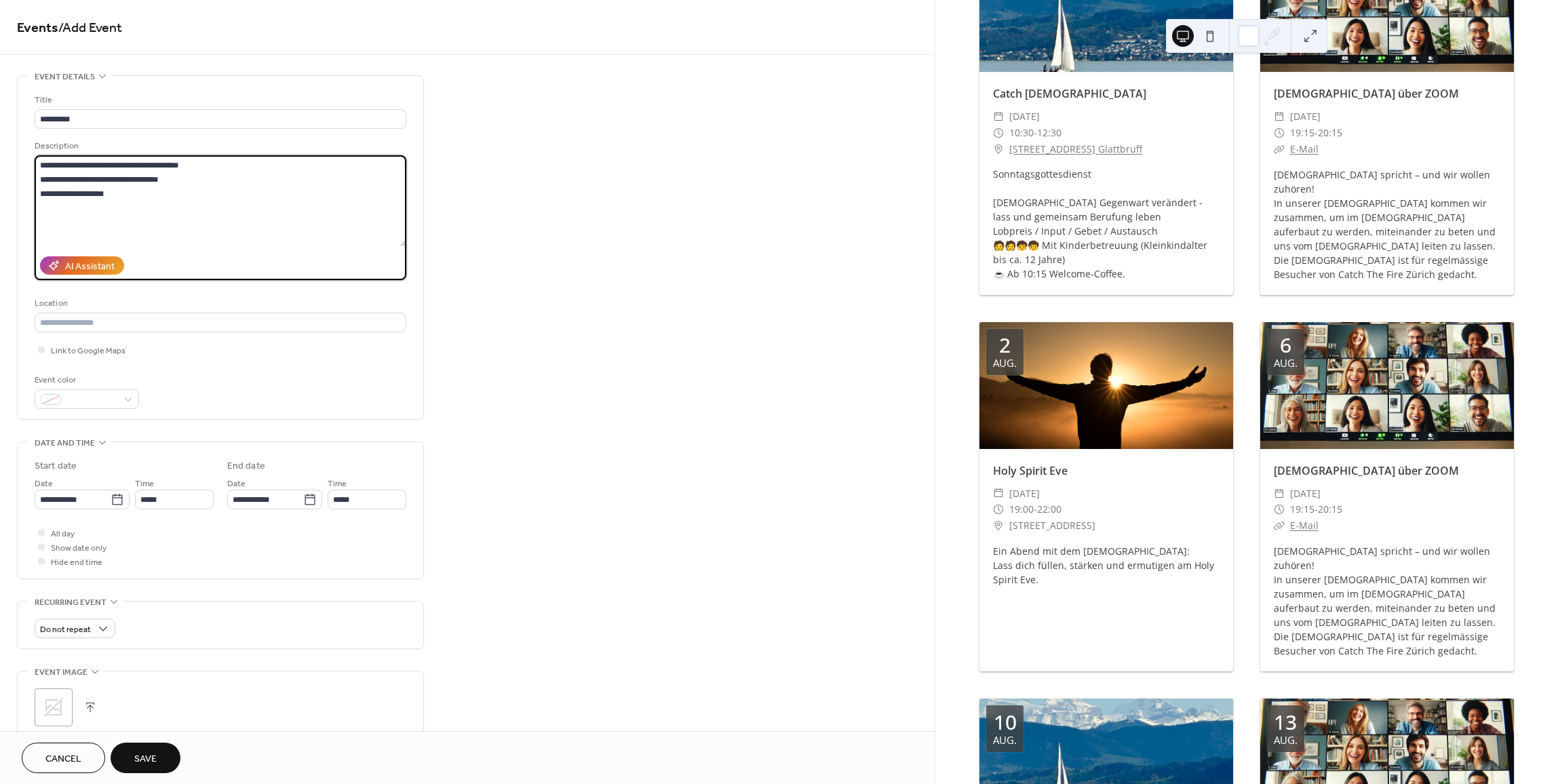 drag, startPoint x: 127, startPoint y: 195, endPoint x: 35, endPoint y: 199, distance: 92.08692 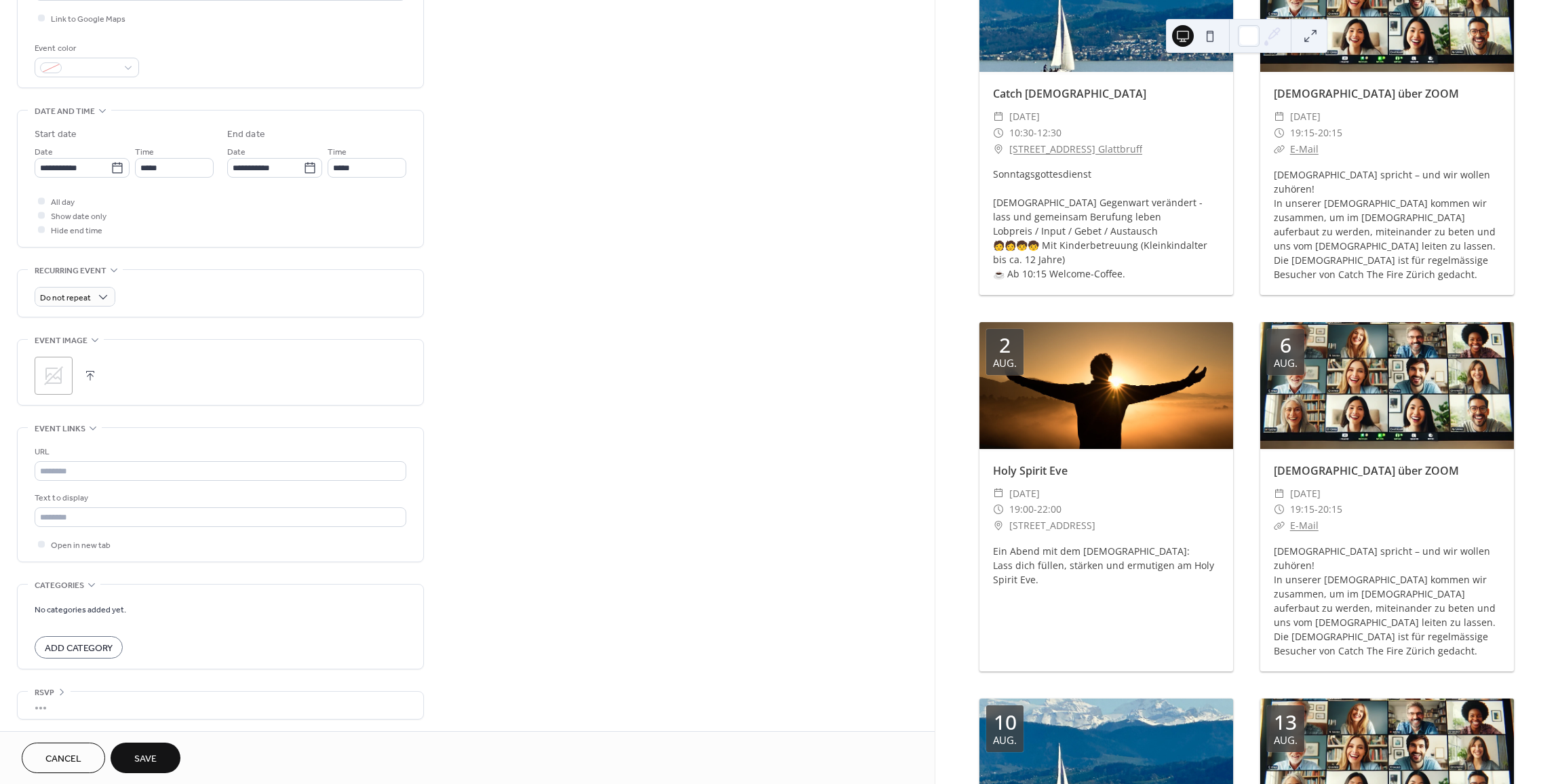 scroll, scrollTop: 334, scrollLeft: 0, axis: vertical 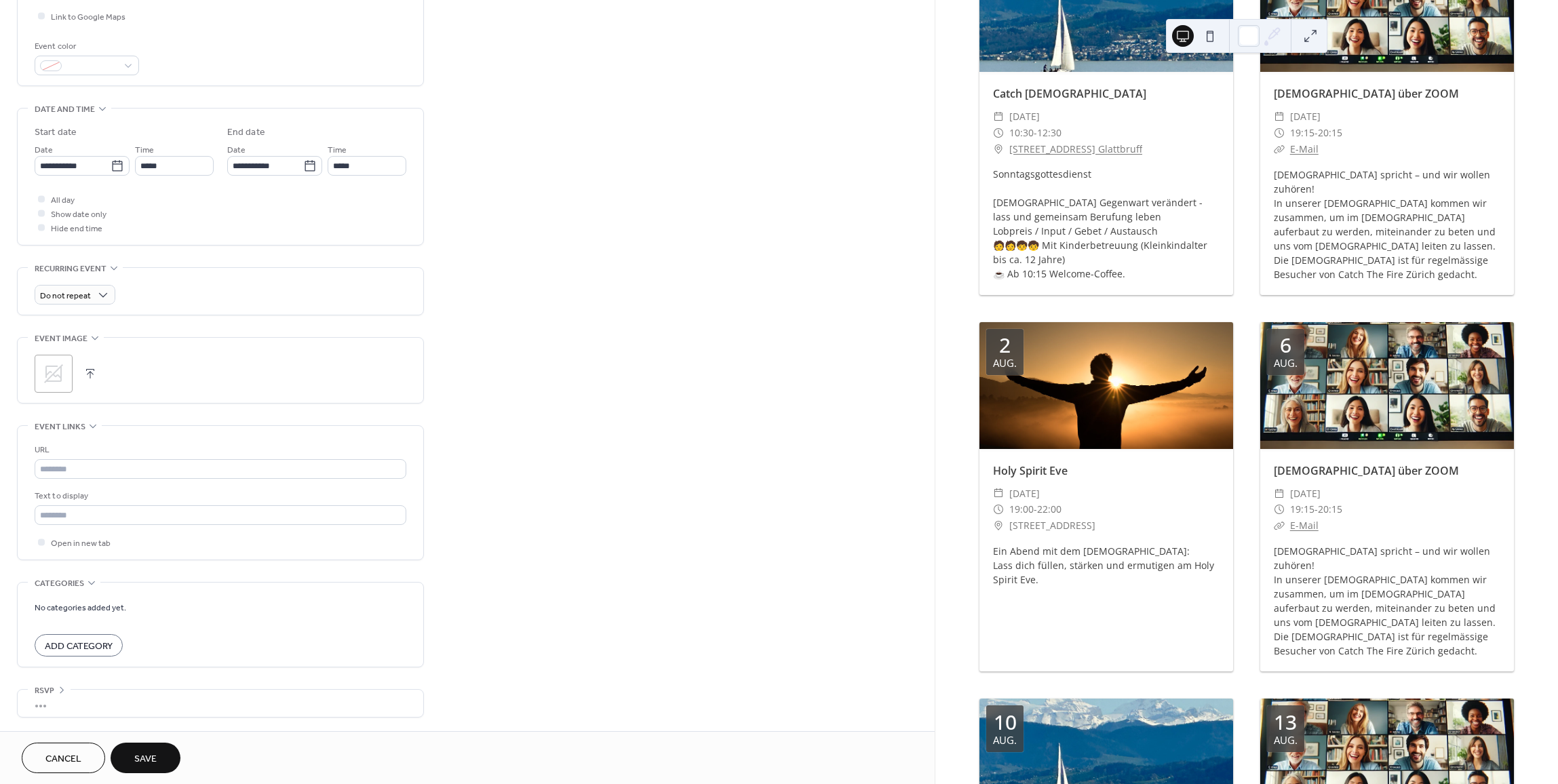 type on "**********" 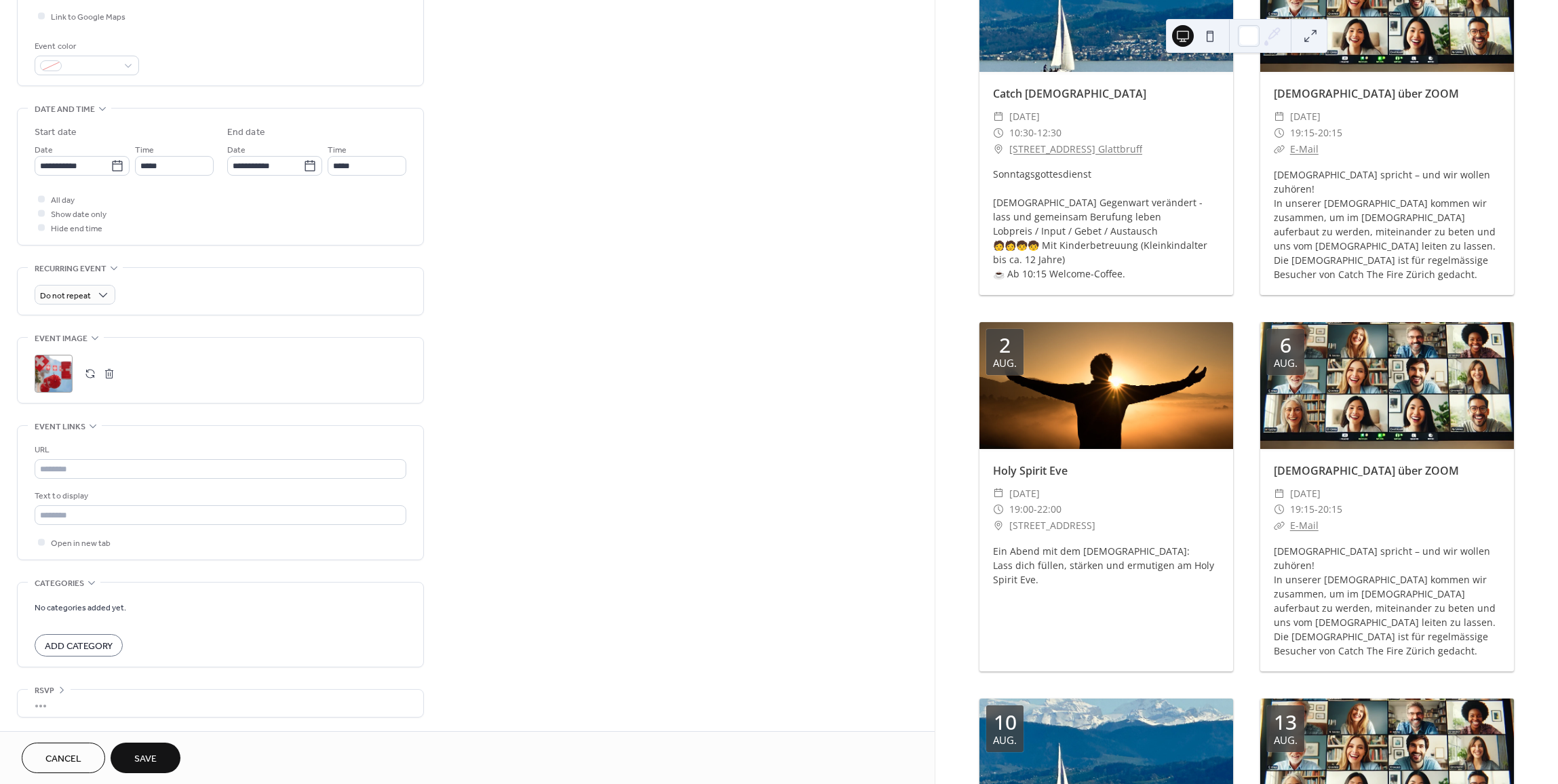 click on "Save" at bounding box center (145, 759) 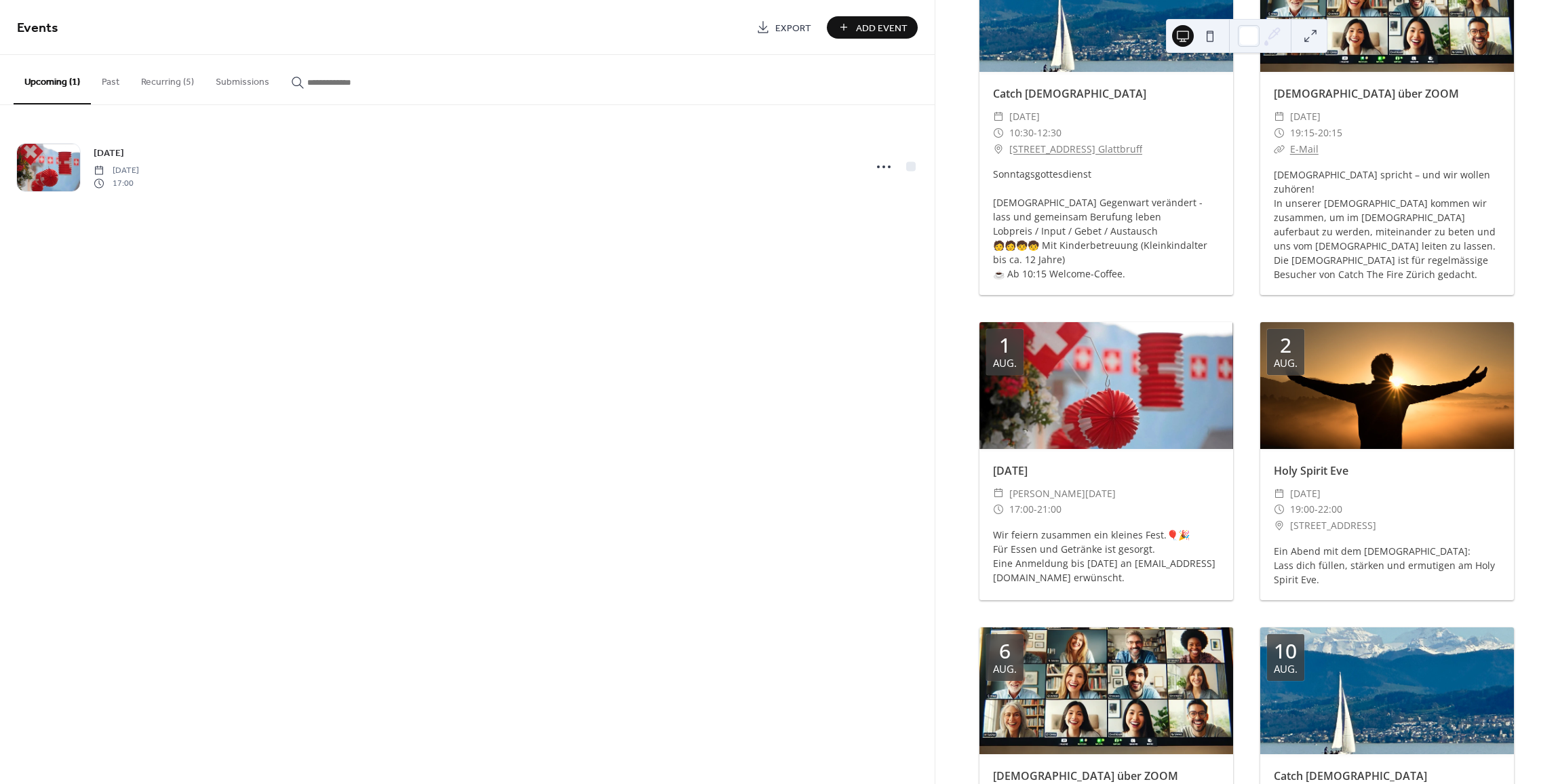 click on "Recurring (5)" at bounding box center (168, 79) 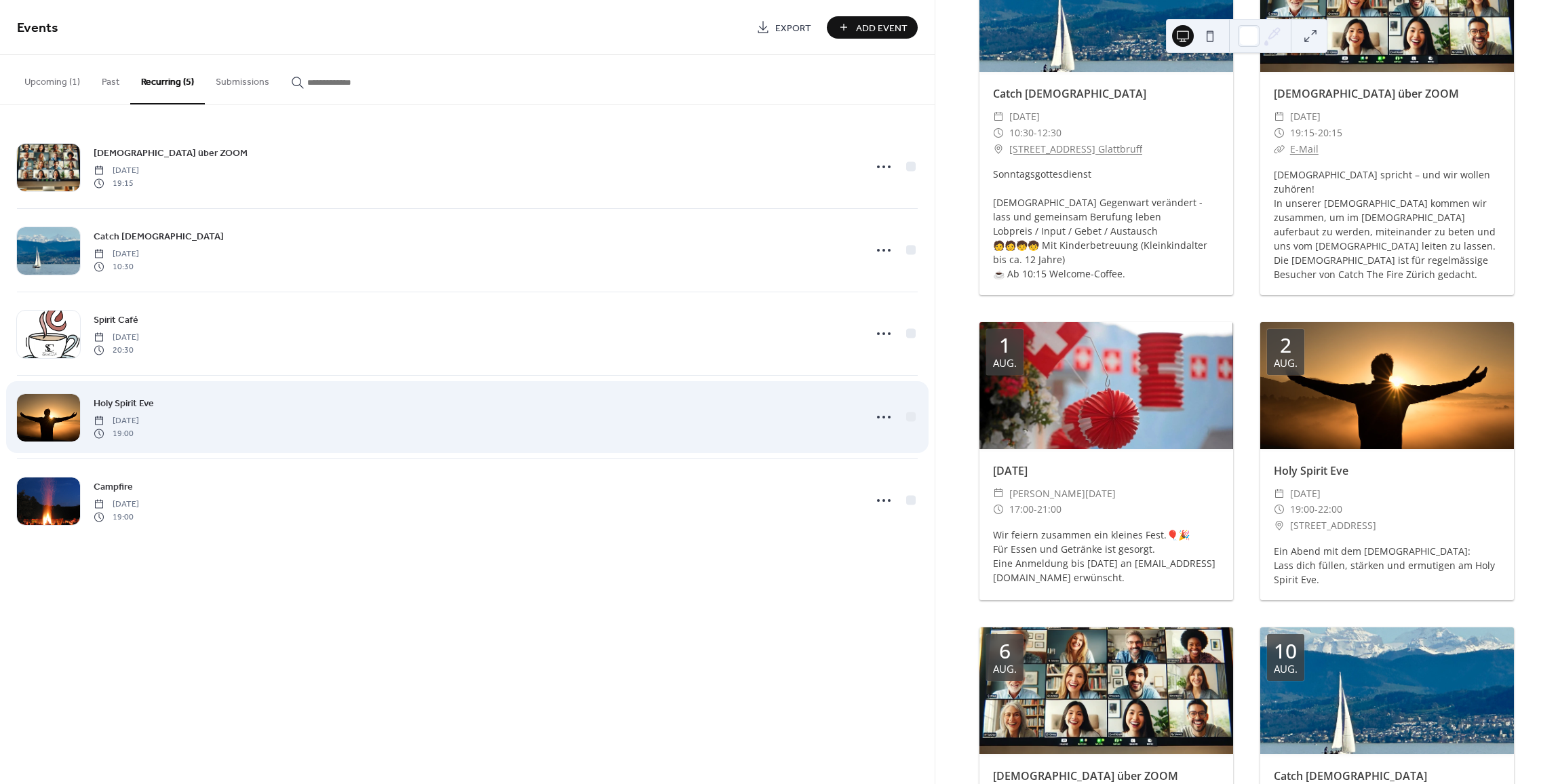 click on "Holy Spirit Eve" at bounding box center (123, 404) 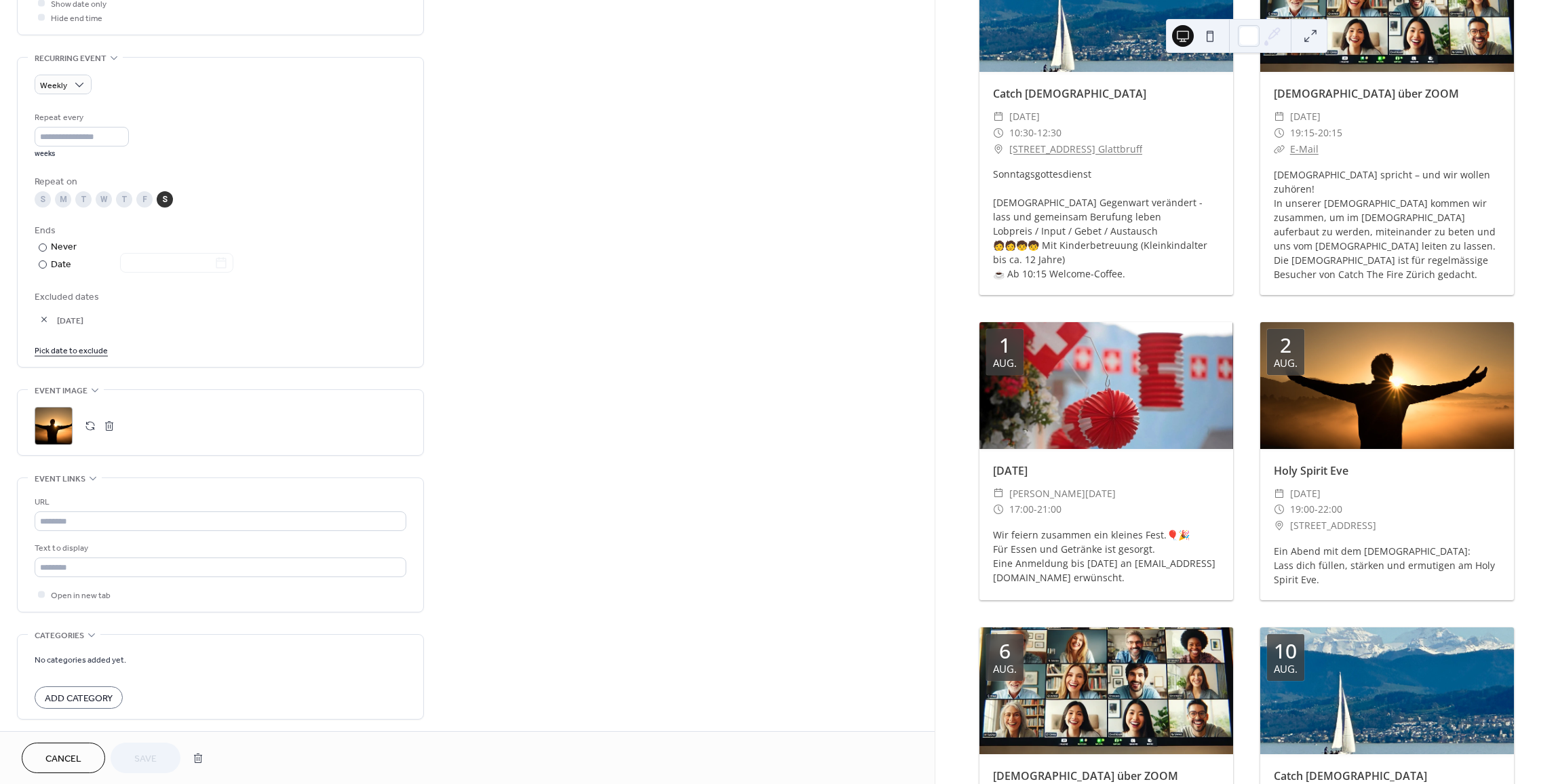 scroll, scrollTop: 596, scrollLeft: 0, axis: vertical 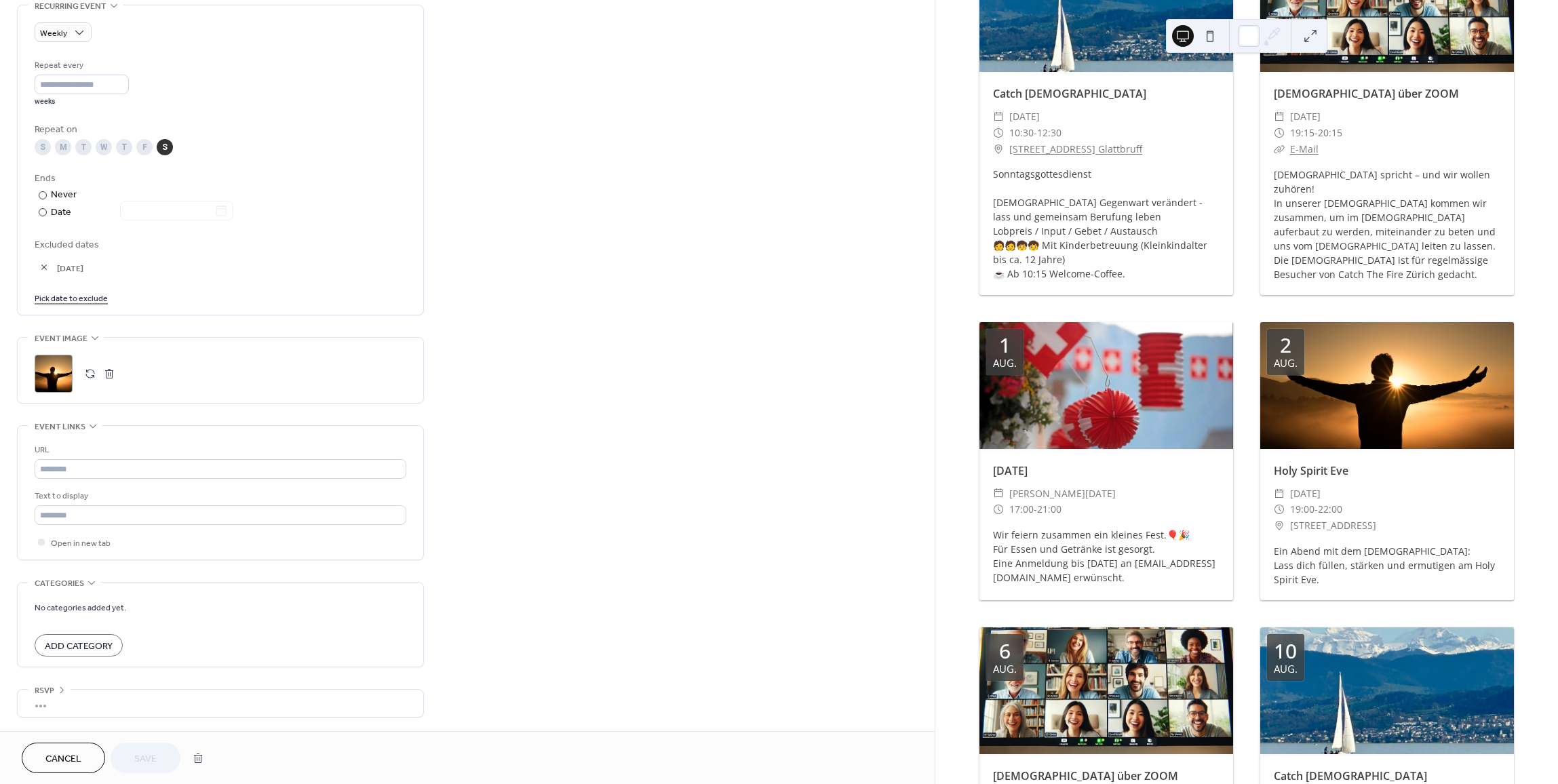 click on "Pick date to exclude" at bounding box center (71, 297) 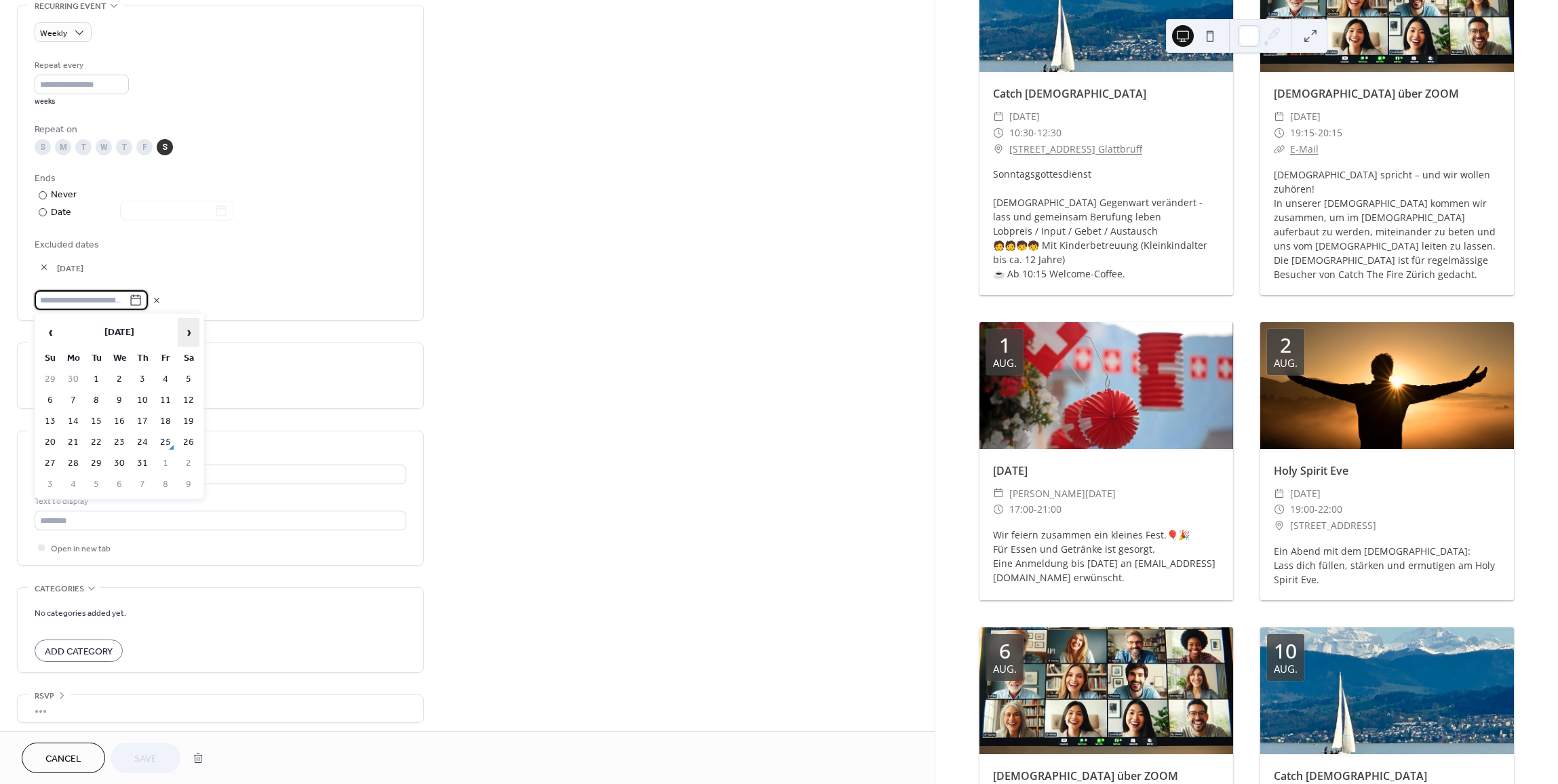 click on "›" at bounding box center [189, 332] 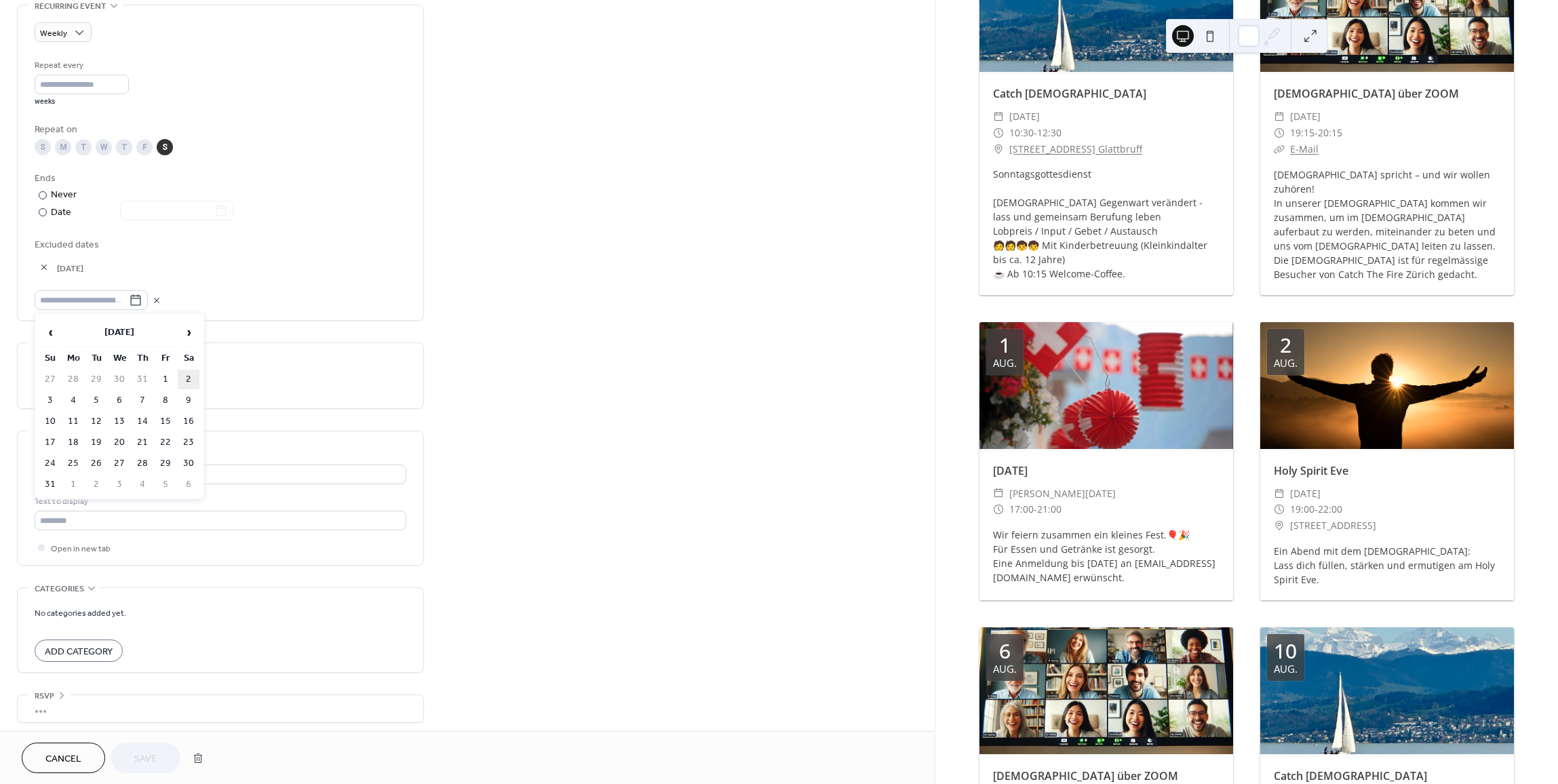 click on "2" at bounding box center (189, 379) 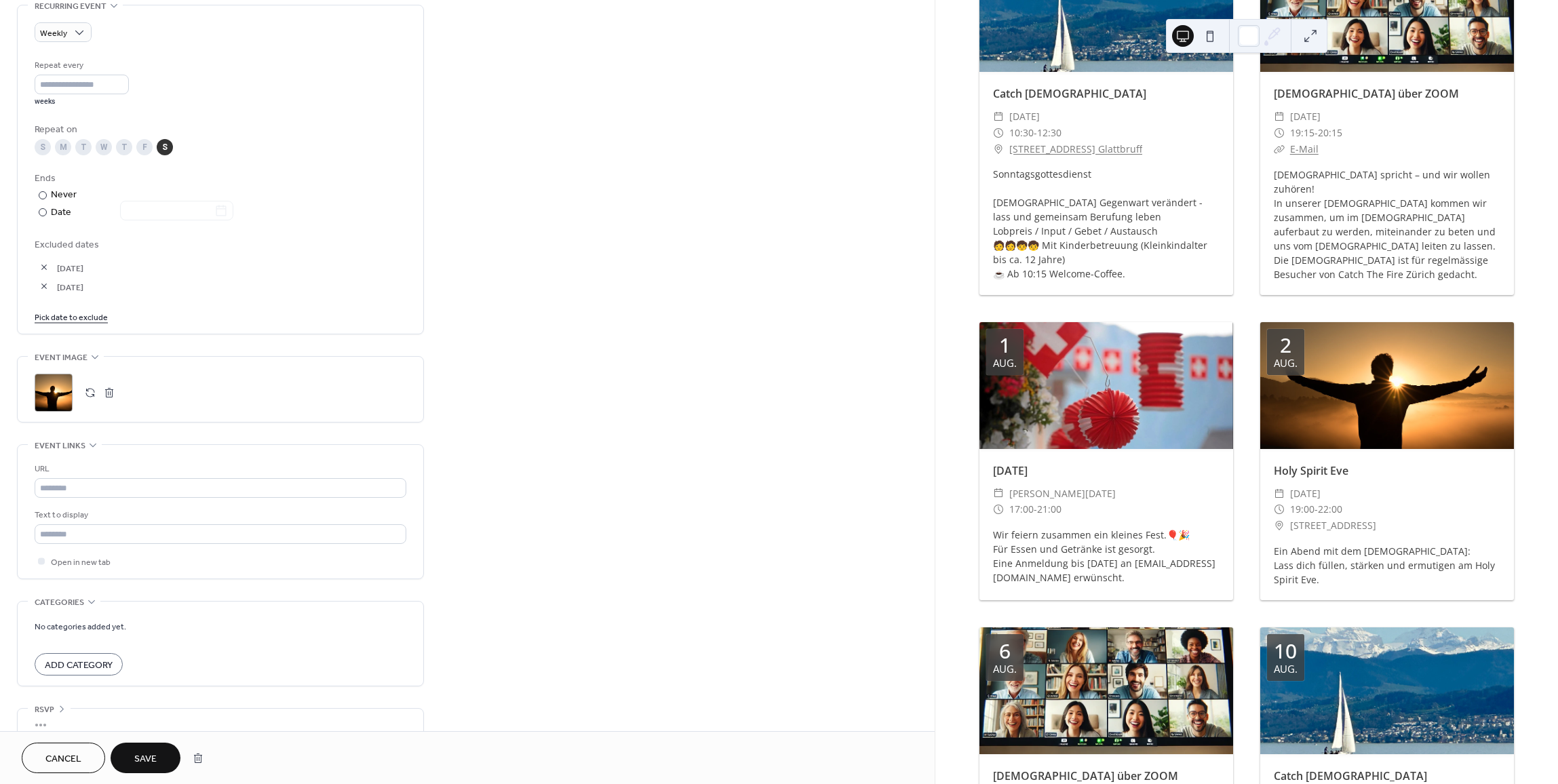 click on "Save" at bounding box center (145, 759) 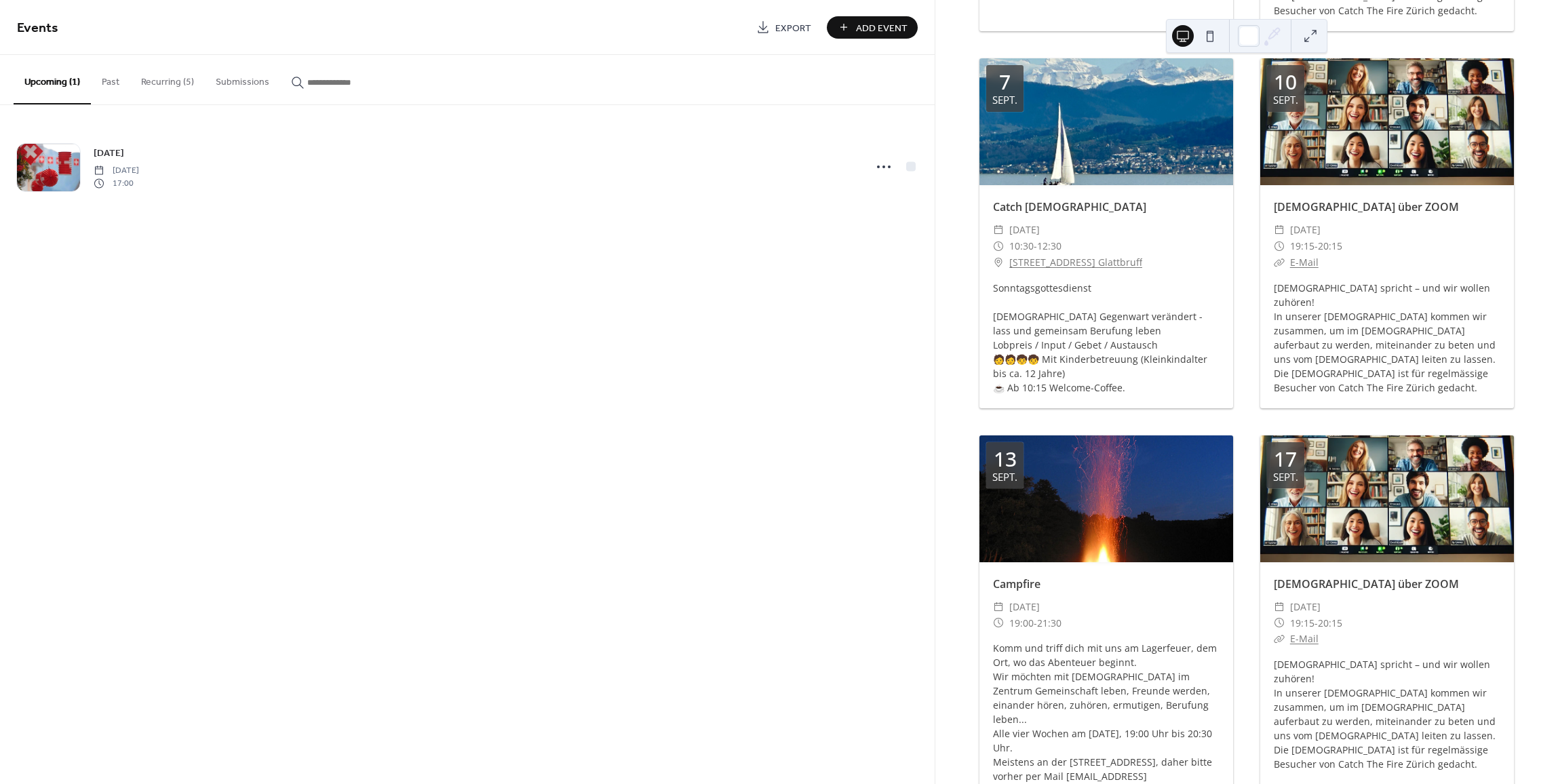scroll, scrollTop: 2374, scrollLeft: 0, axis: vertical 